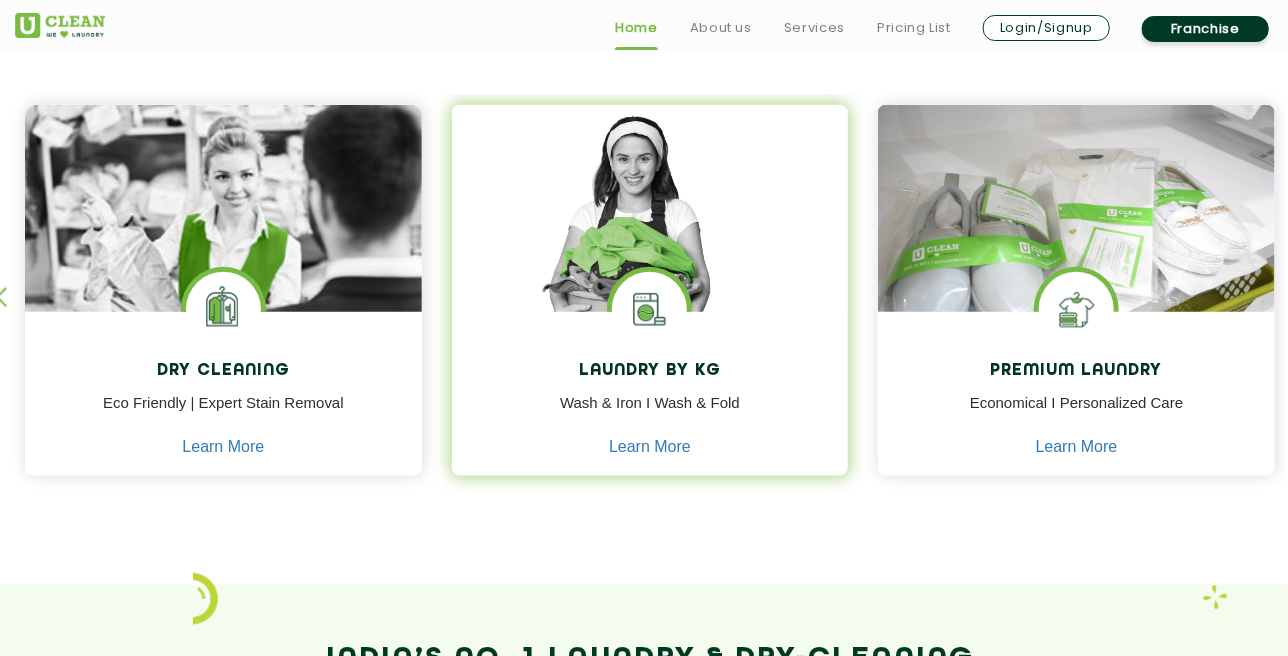 scroll, scrollTop: 800, scrollLeft: 0, axis: vertical 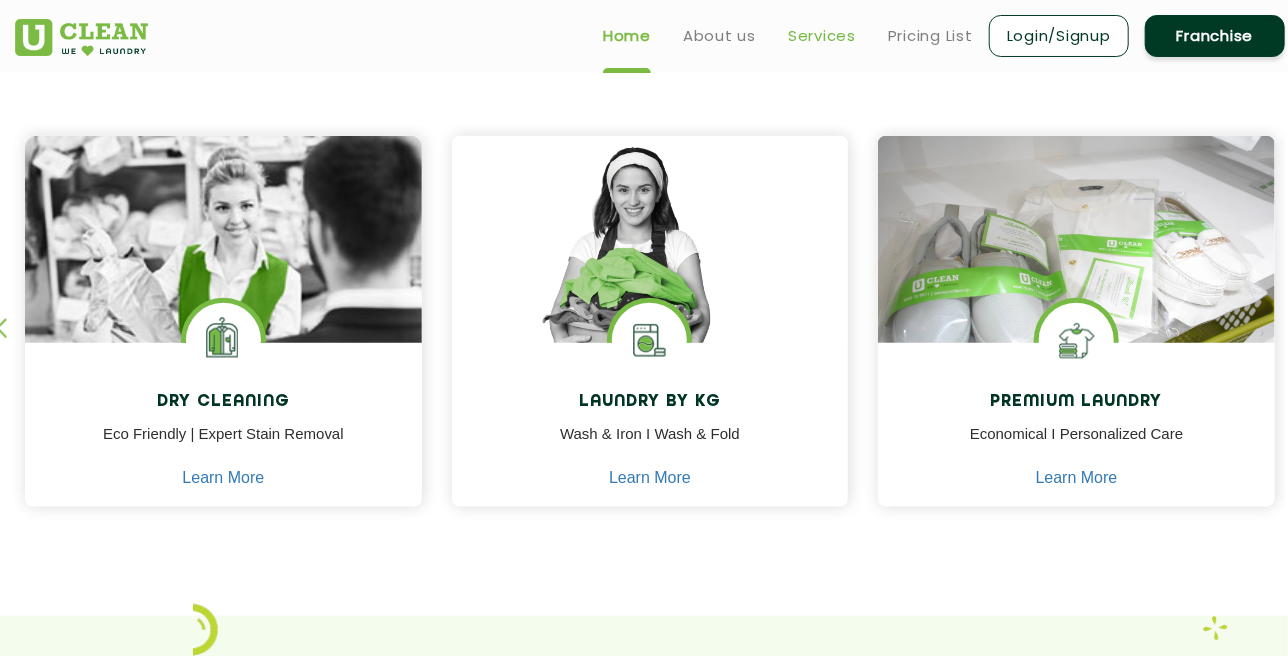 click on "Services" at bounding box center (822, 36) 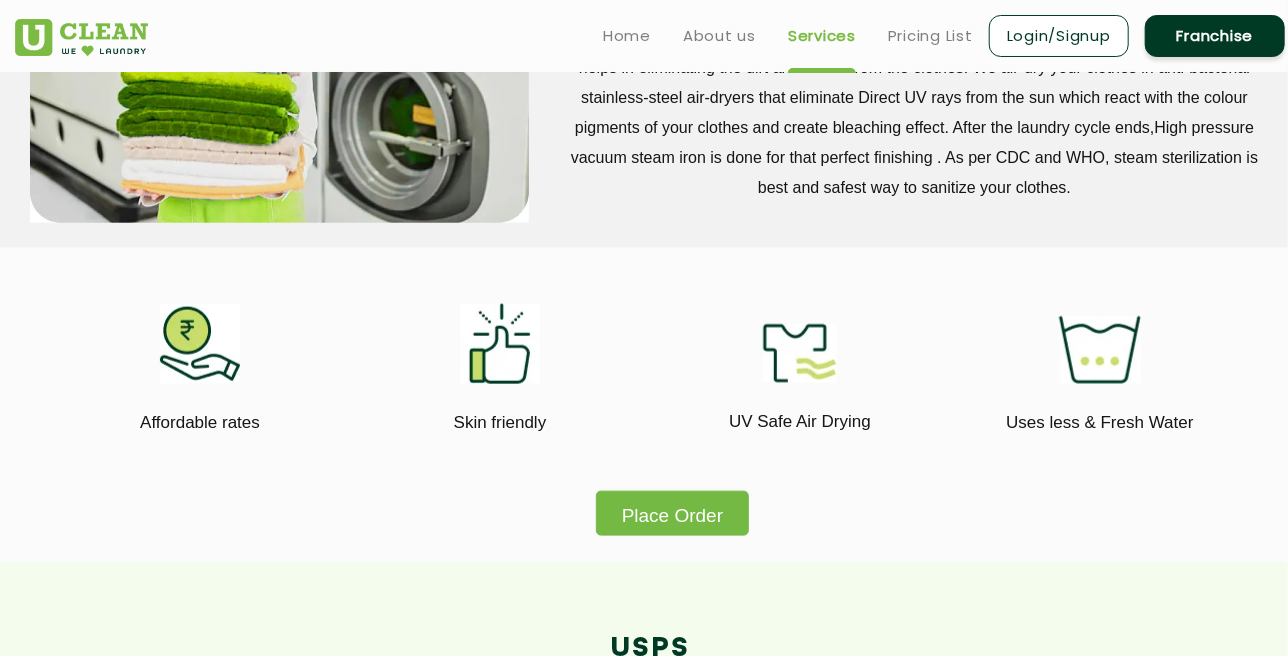 scroll, scrollTop: 0, scrollLeft: 0, axis: both 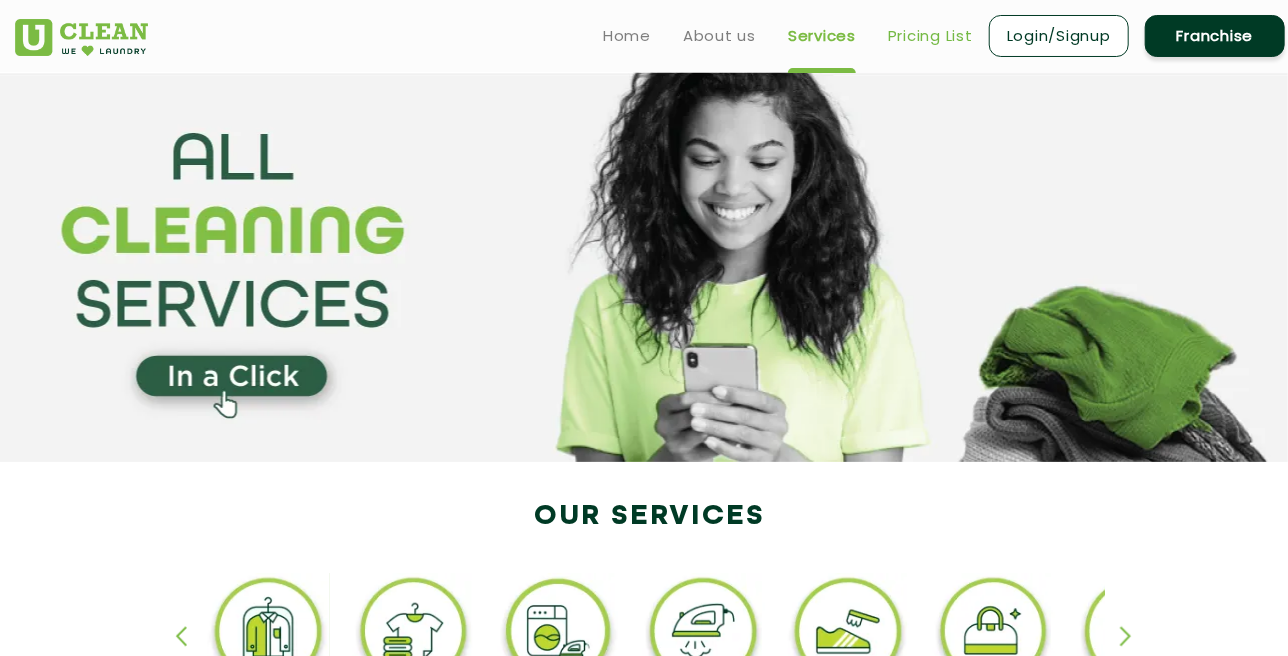 click on "Pricing List" at bounding box center [930, 36] 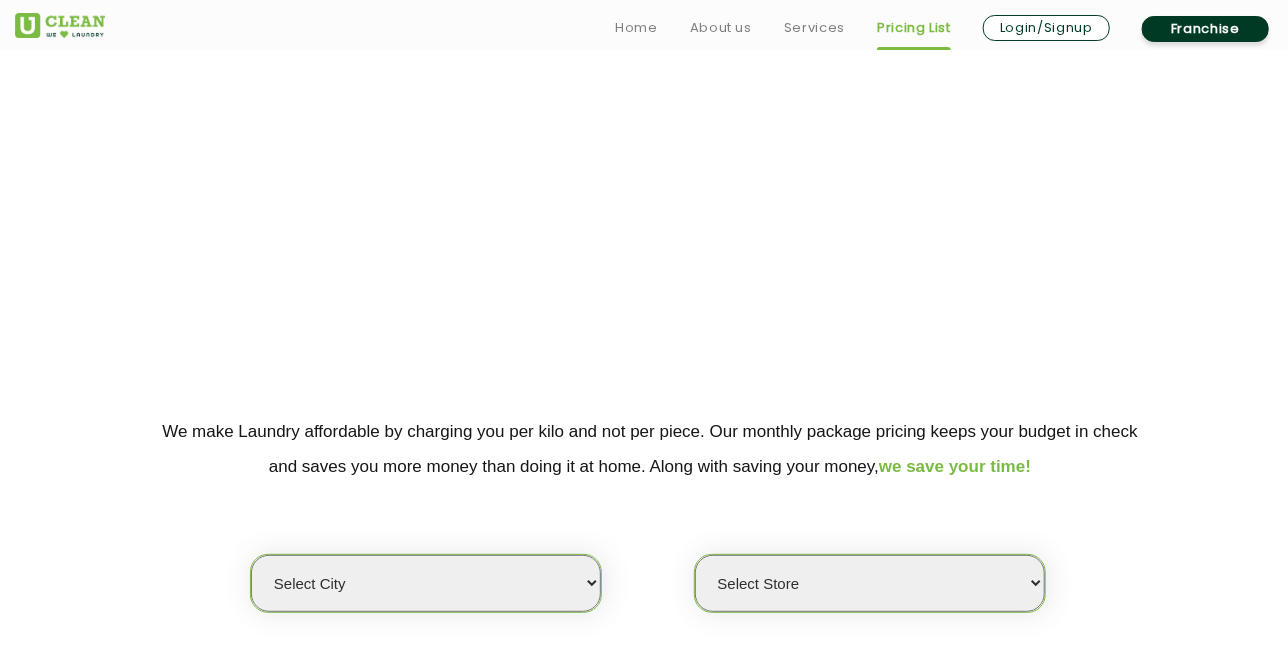 scroll, scrollTop: 400, scrollLeft: 0, axis: vertical 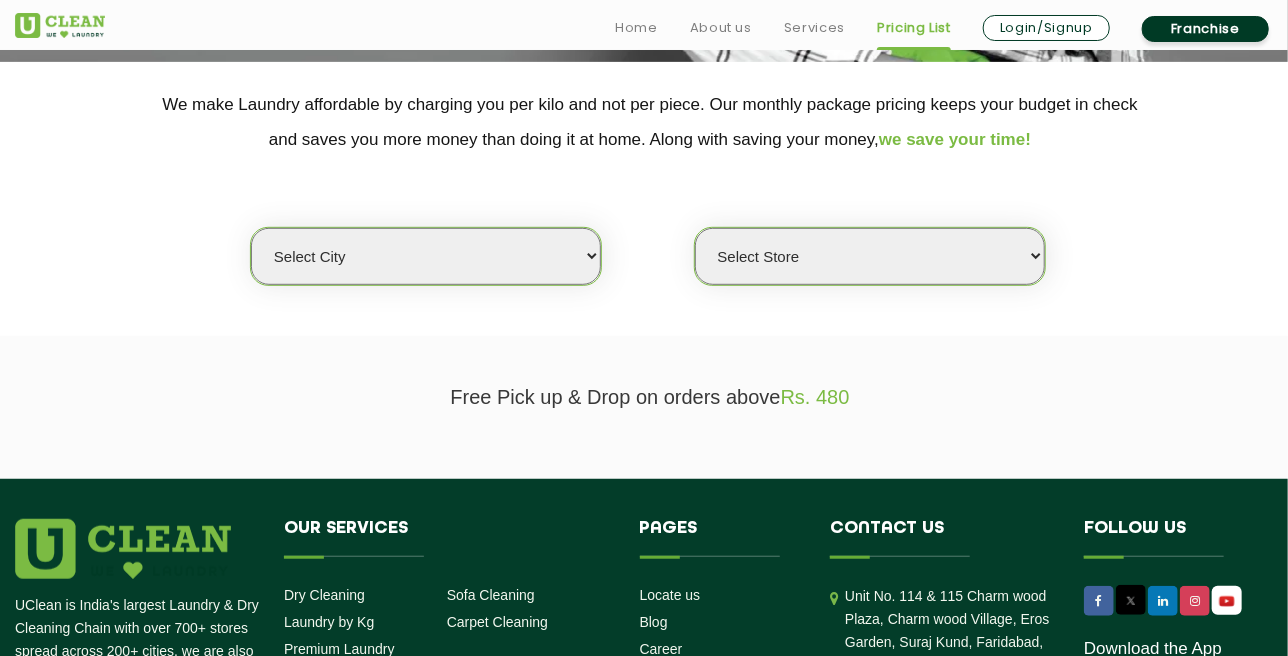 click on "Select city Aalo Agartala Agra Ahmedabad Akola Aligarh Alwar - UClean Select Amravati Aurangabad Ayodhya Bahadurgarh Bahraich Baleswar Baramulla Bareilly Barmer Barpeta Bathinda Belgaum Bengaluru Berhampur Bettiah Bhagalpur Bhilwara Bhiwadi Bhopal Bhubaneshwar Bidar Bikaner Bilaspur Bokaro Bongaigaon Chandigarh Chennai Chitrakoot Cochin Coimbatore Cooch Behar Coonoor Daman Danapur Darrang Daudnagar Dehradun Delhi Deoghar Dhanbad Dharwad Dhule Dibrugarh Digboi Dimapur Dindigul Duliajan Ellenabad Erode Faridabad Gandhidham Gandhinagar Garia Ghaziabad Goa Gohana Golaghat Gonda Gorakhpur Gurugram Guwahati Gwalior Haldwani Hamirpur Hanumangarh Haridwar Hingoli Hojai Howrah Hubli Hyderabad Imphal Indore Itanagar Jagdalpur Jagraon Jaipur Jaipur - Select Jammu Jamshedpur Jehanabad Jhansi Jodhpur Jorhat Kaithal Kakinada Kanpur Kargil Karimganj Kathmandu Kharupetia Khopoli Kochi Kohima Kokapet Kokrajhar Kolhapur Kolkata Kota - Select Kotdwar Krishnanagar Kundli Kurnool Latur Leh Longding Lower Subansiri Lucknow Madurai" at bounding box center [426, 256] 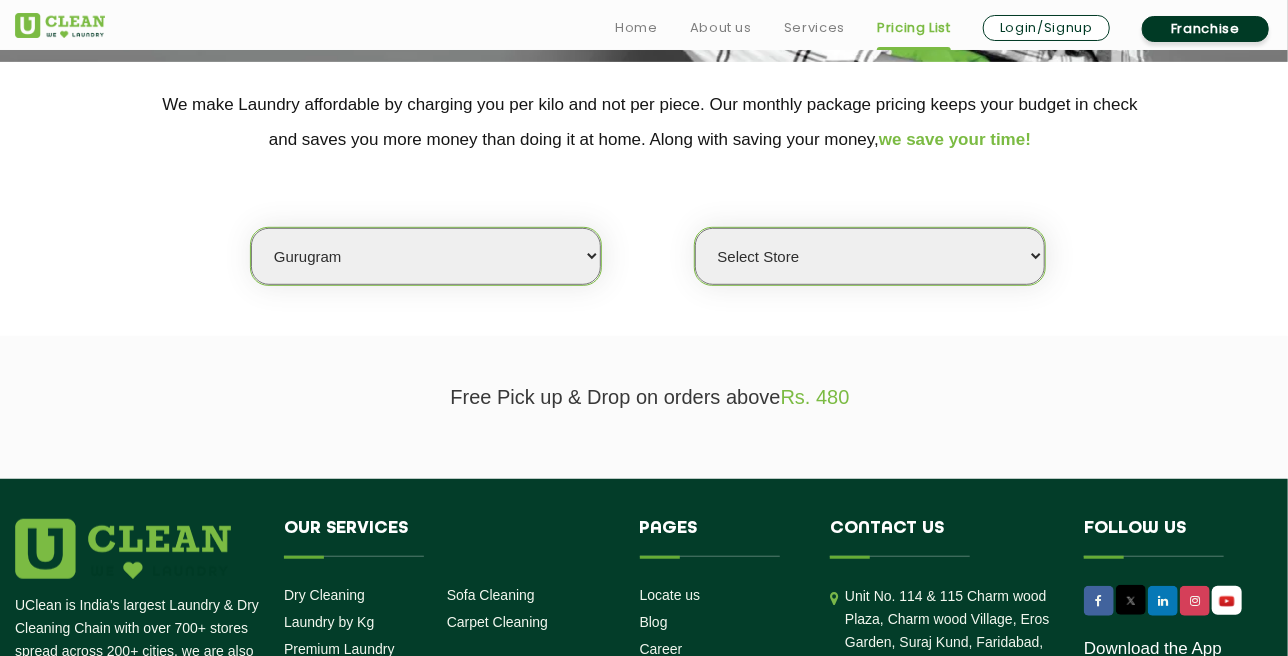 click on "Select city Aalo Agartala Agra Ahmedabad Akola Aligarh Alwar - UClean Select Amravati Aurangabad Ayodhya Bahadurgarh Bahraich Baleswar Baramulla Bareilly Barmer Barpeta Bathinda Belgaum Bengaluru Berhampur Bettiah Bhagalpur Bhilwara Bhiwadi Bhopal Bhubaneshwar Bidar Bikaner Bilaspur Bokaro Bongaigaon Chandigarh Chennai Chitrakoot Cochin Coimbatore Cooch Behar Coonoor Daman Danapur Darrang Daudnagar Dehradun Delhi Deoghar Dhanbad Dharwad Dhule Dibrugarh Digboi Dimapur Dindigul Duliajan Ellenabad Erode Faridabad Gandhidham Gandhinagar Garia Ghaziabad Goa Gohana Golaghat Gonda Gorakhpur Gurugram Guwahati Gwalior Haldwani Hamirpur Hanumangarh Haridwar Hingoli Hojai Howrah Hubli Hyderabad Imphal Indore Itanagar Jagdalpur Jagraon Jaipur Jaipur - Select Jammu Jamshedpur Jehanabad Jhansi Jodhpur Jorhat Kaithal Kakinada Kanpur Kargil Karimganj Kathmandu Kharupetia Khopoli Kochi Kohima Kokapet Kokrajhar Kolhapur Kolkata Kota - Select Kotdwar Krishnanagar Kundli Kurnool Latur Leh Longding Lower Subansiri Lucknow Madurai" at bounding box center [426, 256] 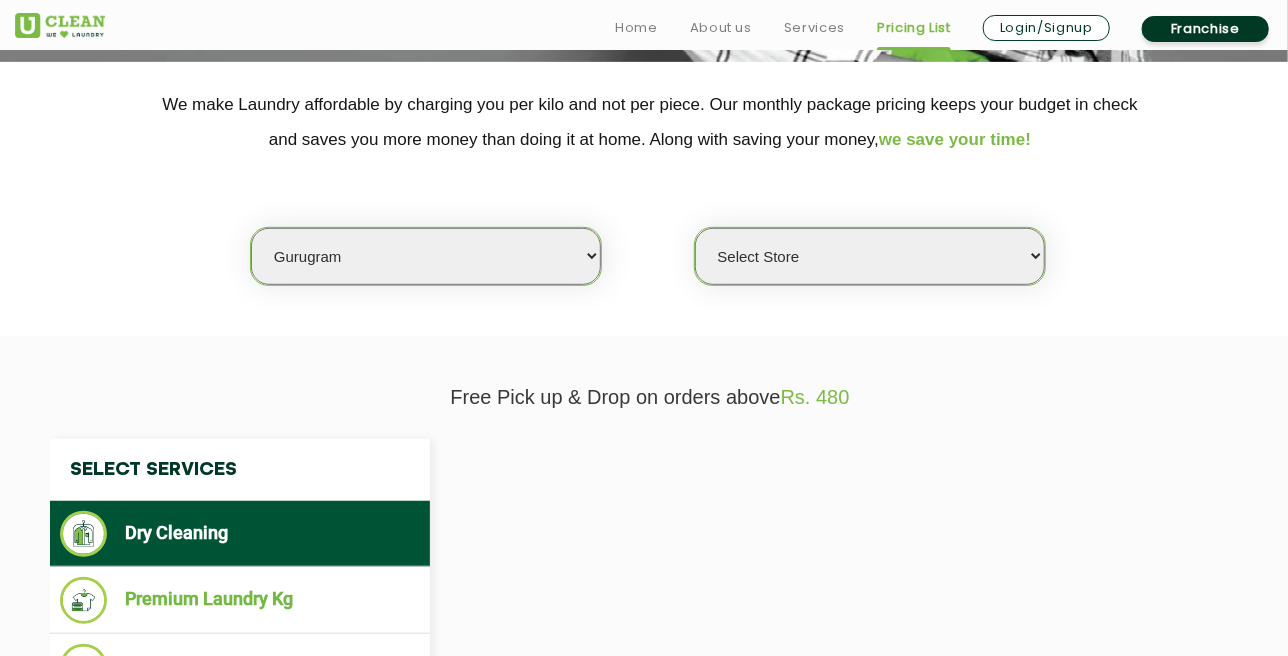 select on "0" 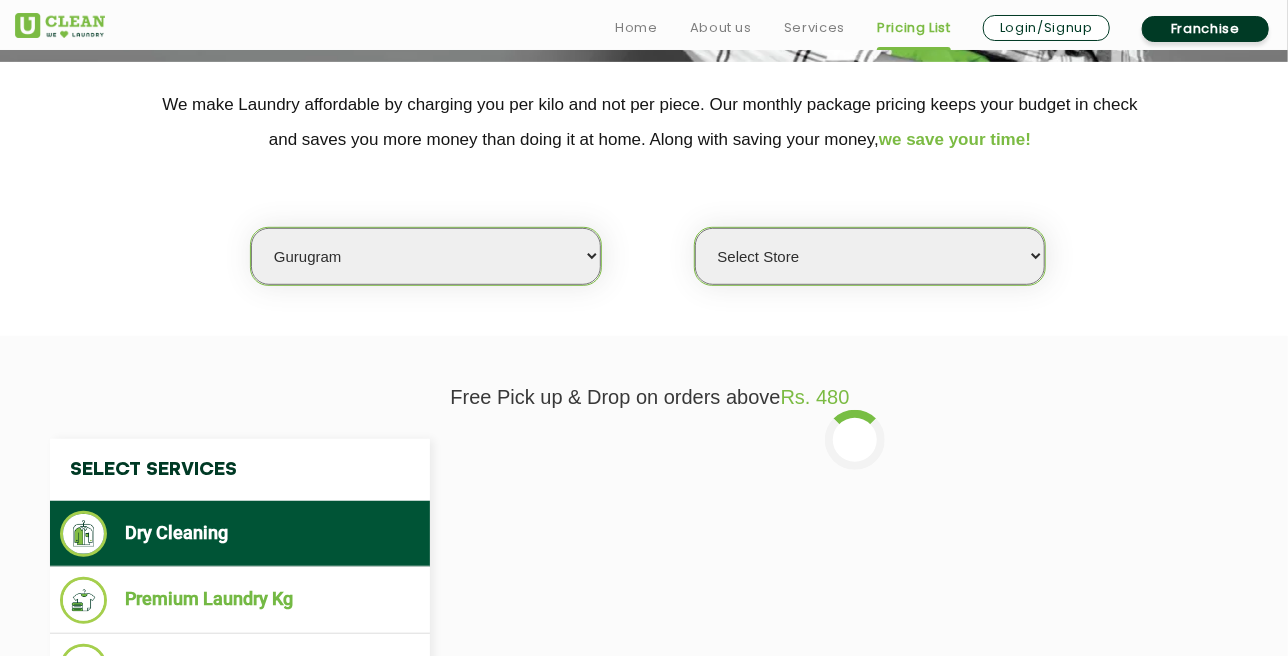 click on "Select Store UClean Sector 47 UClean Gurgaon Sector 66 UClean Sun City Gurgaon UClean DLF Phase 2 Gurugram UClean Ocus Sector 51 UClean Sector 46 Gurgaon UClean Sector 86 SS Omnia UClean Sector 37 Gurgaon UClean Sector 15 Gurgaon UClean Sector 63 Gurugram UClean Palam Vihar UClean Sec 56 UClean Gwal Pahari UClean Sector 38 UClean Sector 93 UClean Vyapar Kendra" at bounding box center (870, 256) 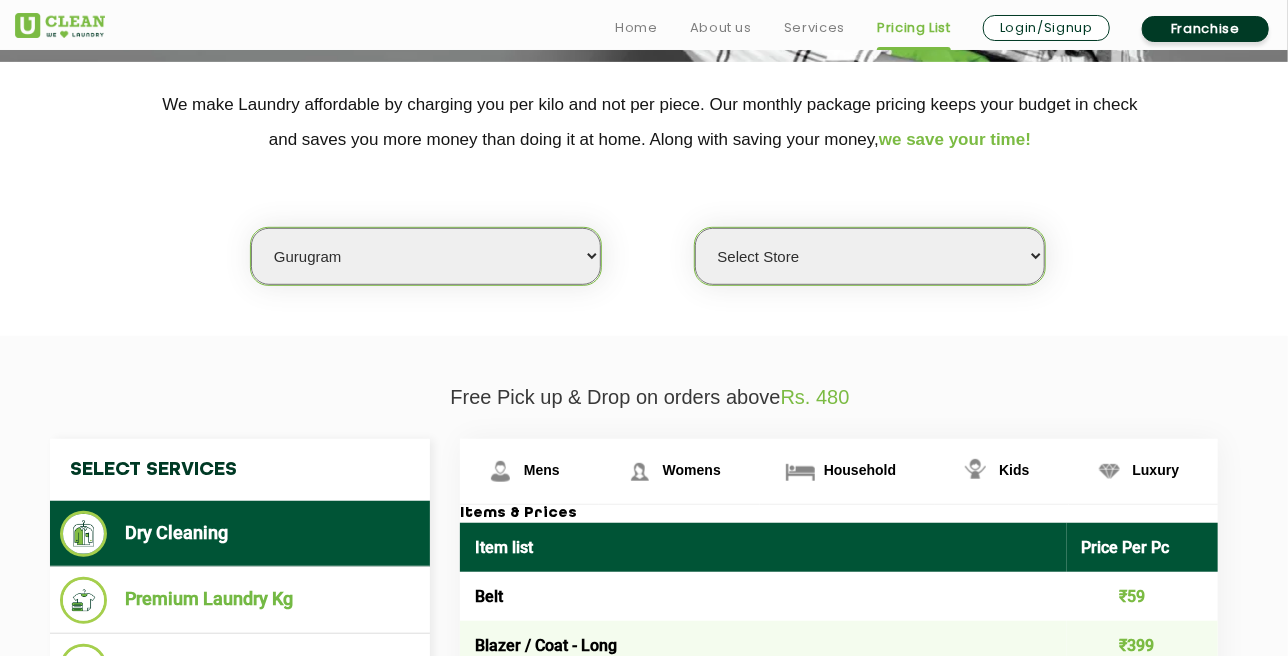 click on "Select Services Dry Cleaning  Premium Laundry Kg  Laundry - Wash & Fold  Laundry - Wash & Iron  Steam Press  Mens Womens Household Kids Luxury Items & Prices Item list Price Per Pc Belt ₹59 Blazer / Coat - Long ₹399 Blazer / Coat - Short ₹299 Boots leather ₹599 Cap ( Casual / Woolen ) ₹99 Combo - Shirt and Pant ₹149 Dhoti / Lungi ( Silk ) ₹ Dhoti Heavy ₹169 Dhoti Normal ₹109 Formal and Casual Trousers / Pants ₹ Gloves ( Leather ) ₹369 Gloves ( Woolen ) ₹69 Handkerchief ₹29 Hats ₹129 Indo Western ₹696 Jacket -  Faux fur Long ₹899 Jacket -  Faux fur Short ₹799 Jacket Leather ₹799 Jacket Normal Long ₹249 Jacket Normal Short ₹299 Jacket Puffer Long ₹399 Jacket Puffer Short ₹299 Jacket Rexine ₹299 Jeans ₹139 Joggers ₹179 Kurta ( Cotton ) ₹159 Kurta ( Silk ) ₹199 Kurta Heavy ₹229 Kurta Payjama ( Heavy ) ₹349 Kurta Payjama ( Light ) ₹199 Muffler ( Woolen / Pashmina ) ₹219 Pagdi ₹155 Parka Coat < Fur Inside > Long ₹299 Parka Coat < Fur Inside > Short" 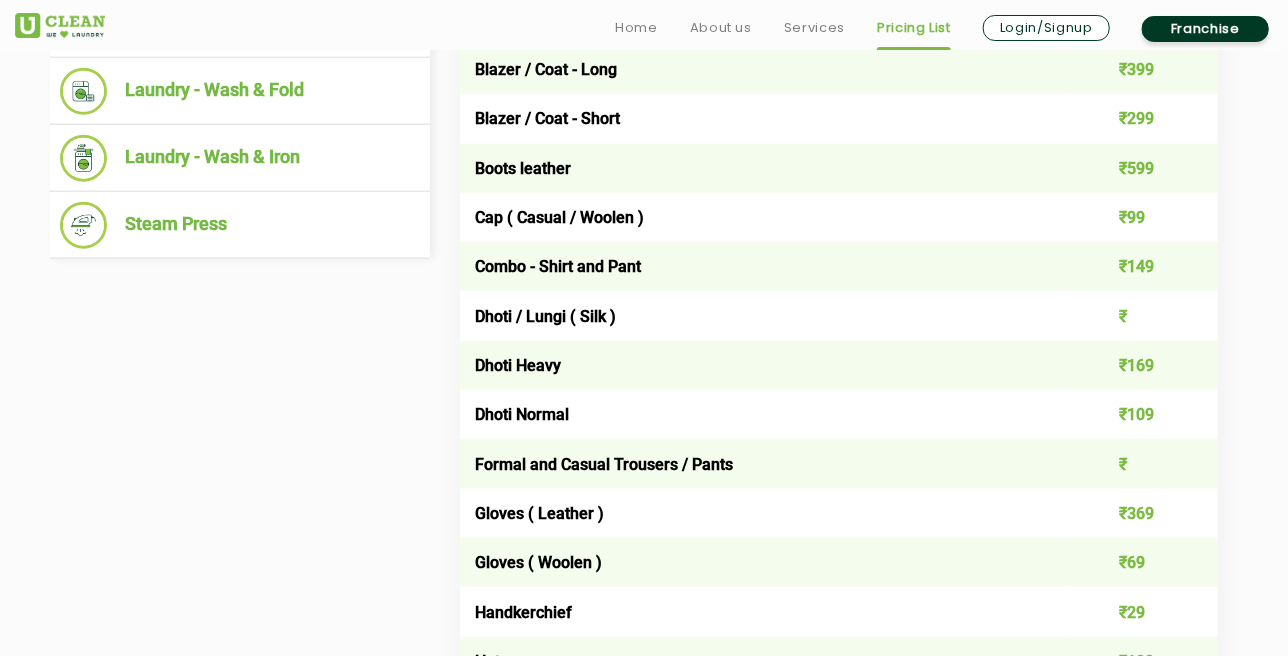 scroll, scrollTop: 1000, scrollLeft: 0, axis: vertical 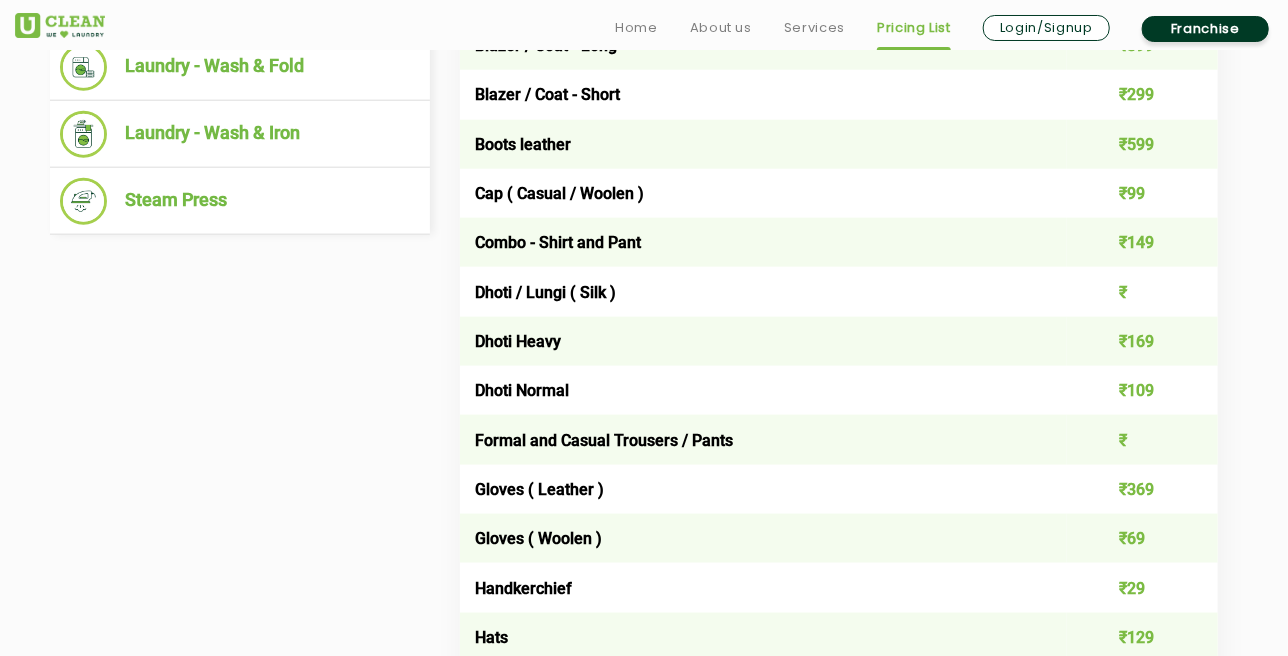 click on "Formal and Casual Trousers / Pants" at bounding box center [763, 439] 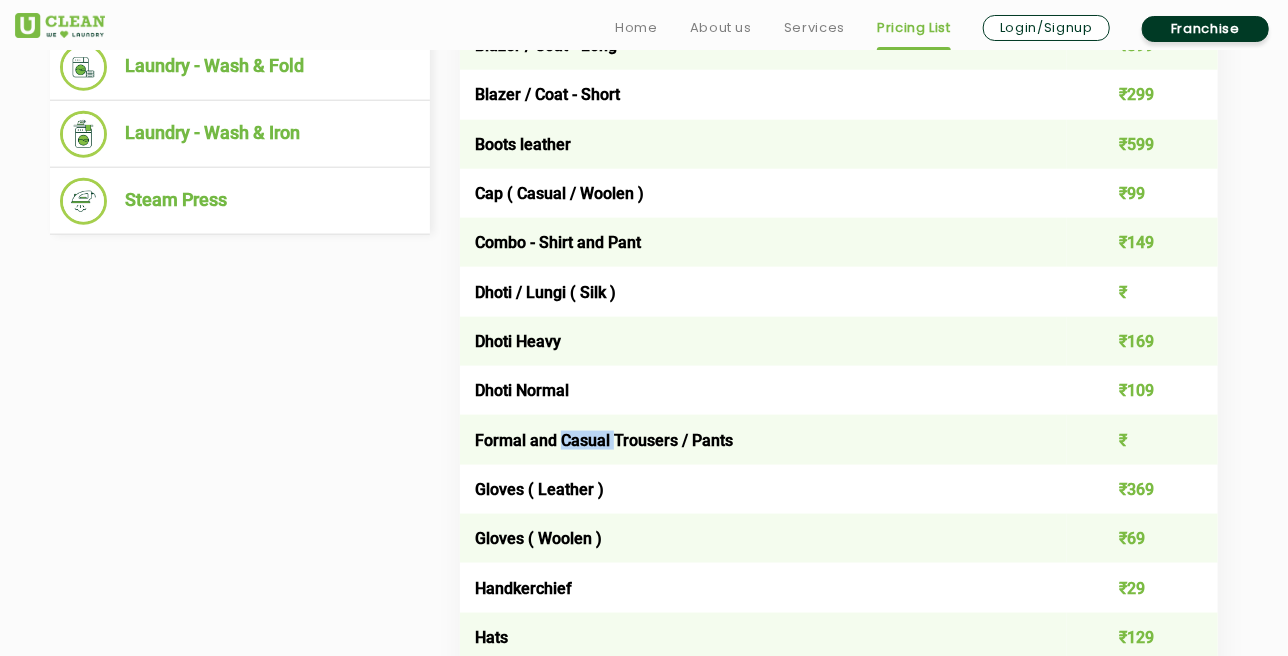 click on "Formal and Casual Trousers / Pants" at bounding box center (763, 439) 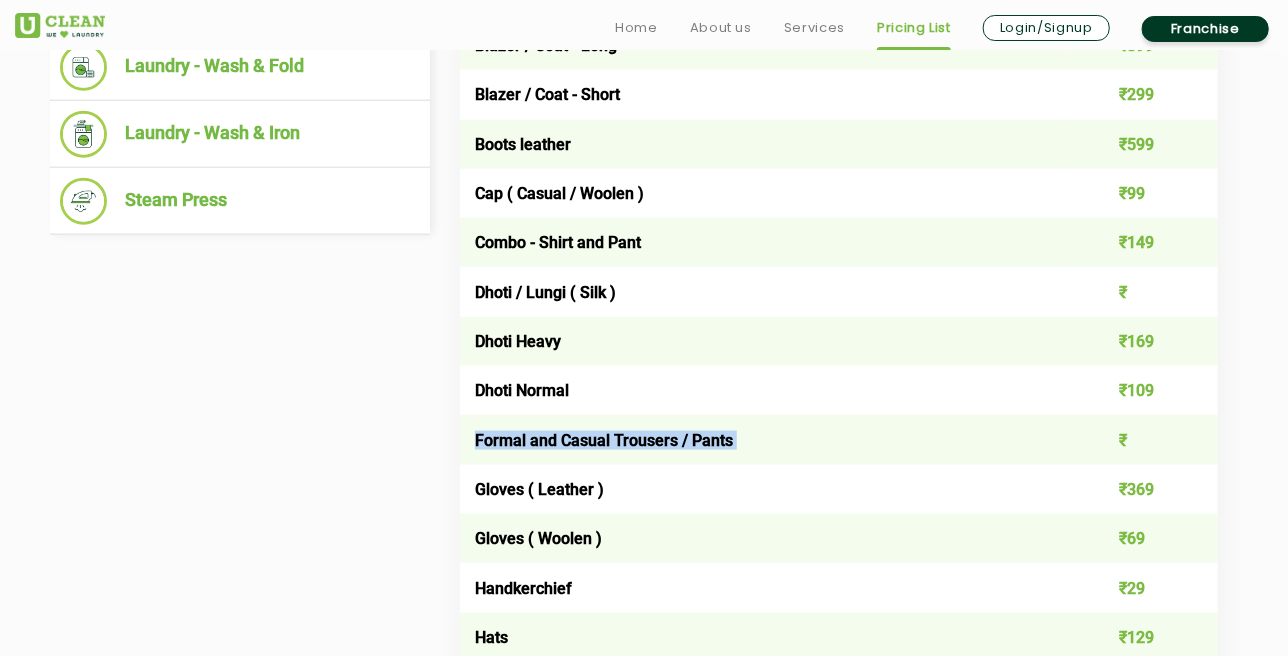 click on "Formal and Casual Trousers / Pants" at bounding box center (763, 439) 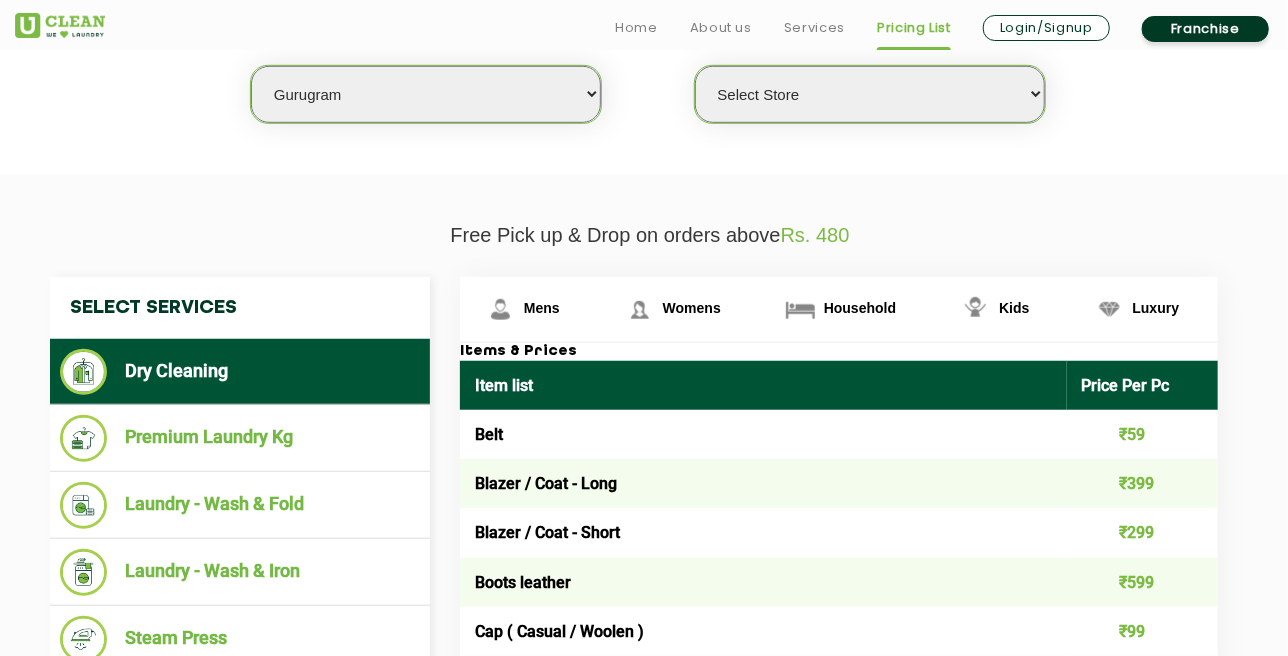 scroll, scrollTop: 600, scrollLeft: 0, axis: vertical 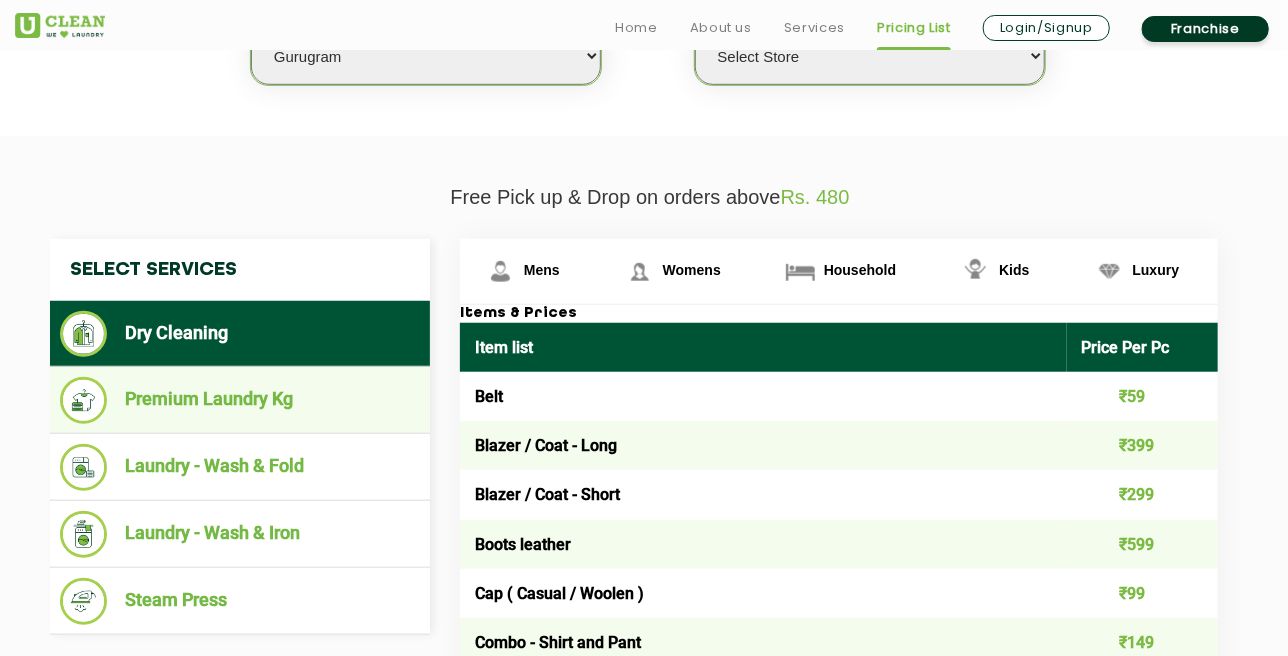 click on "Premium Laundry Kg" at bounding box center (240, 400) 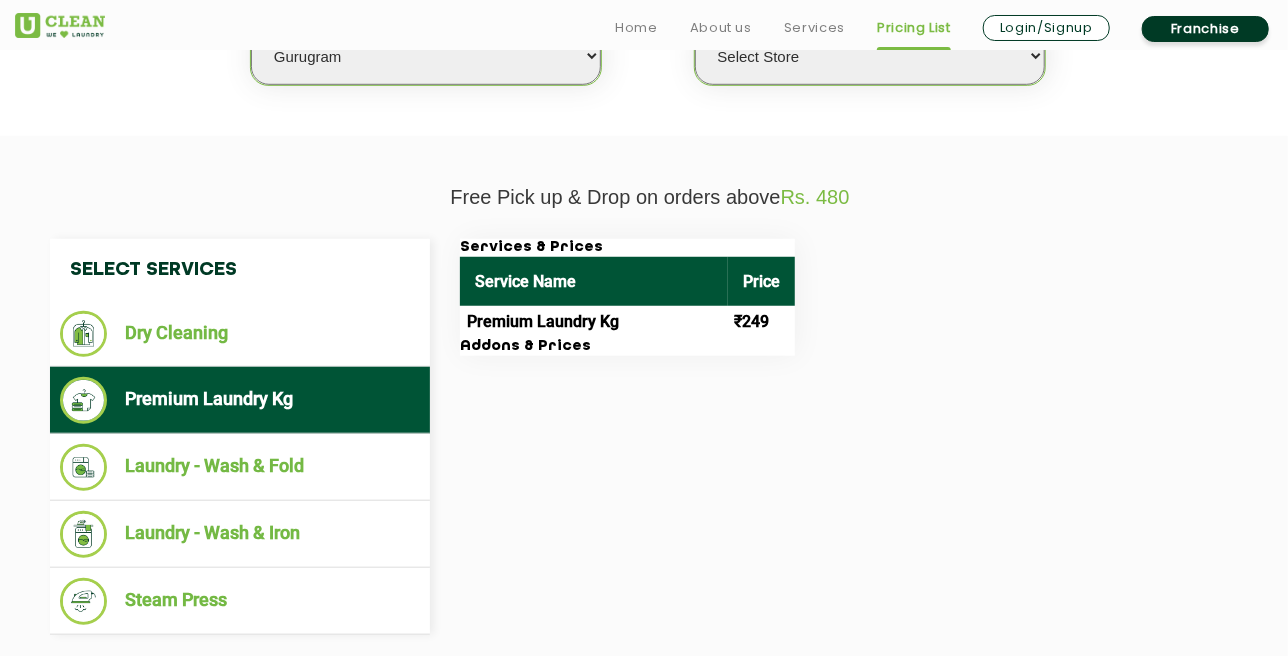 click on "Addons & Prices" at bounding box center (627, 347) 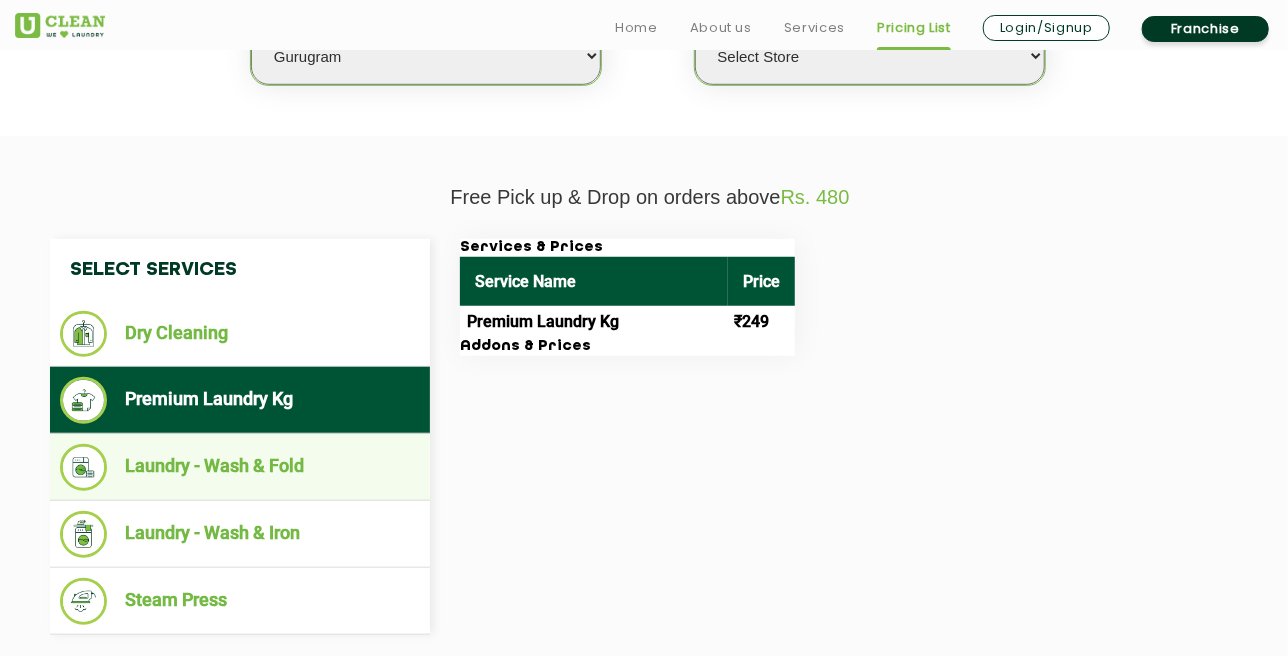 click on "Laundry - Wash & Fold" at bounding box center [240, 467] 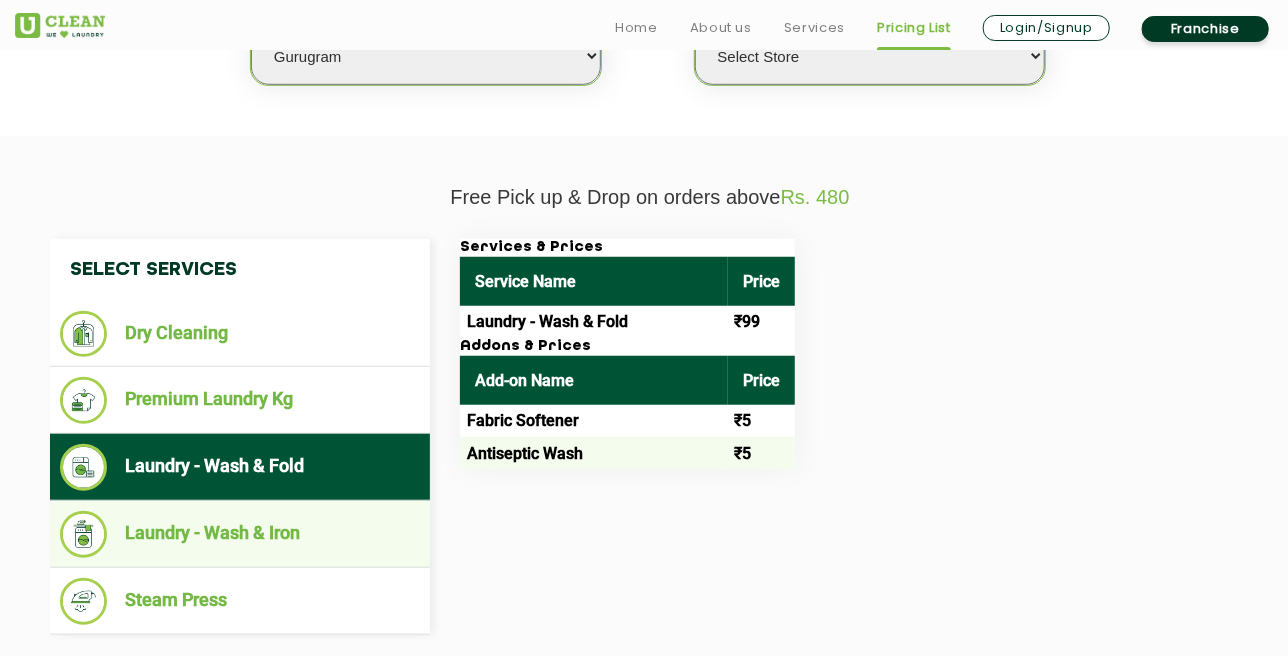 click on "Laundry - Wash & Iron" at bounding box center [240, 534] 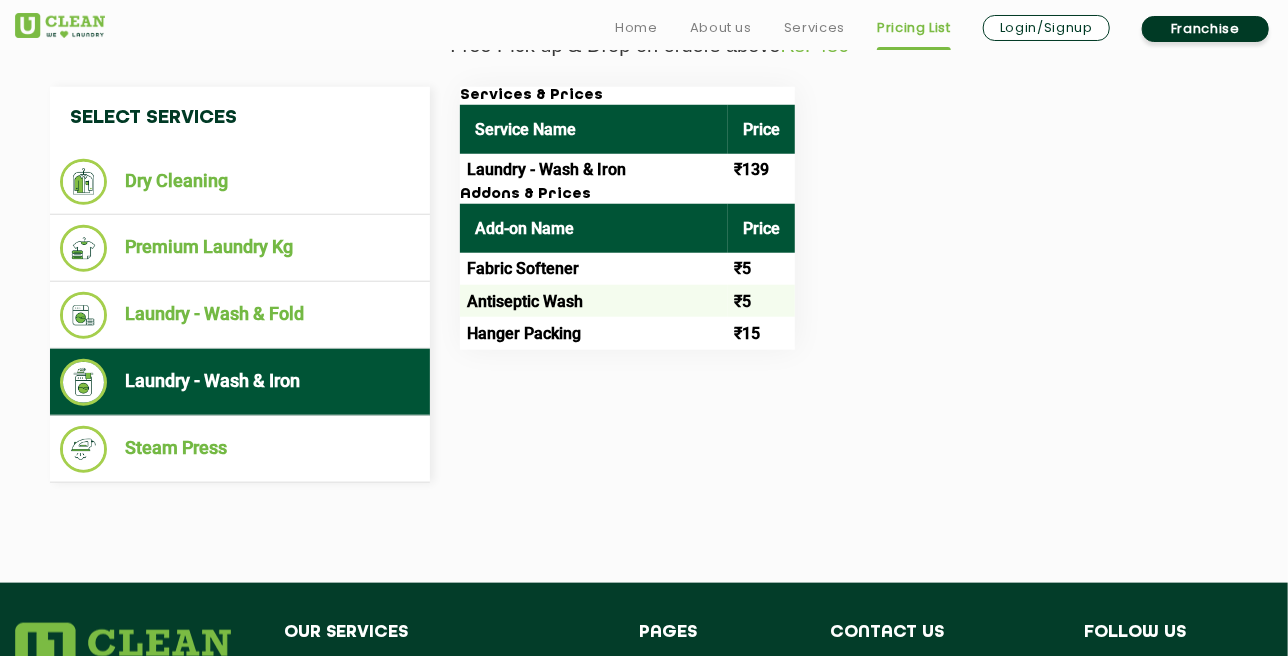 scroll, scrollTop: 800, scrollLeft: 0, axis: vertical 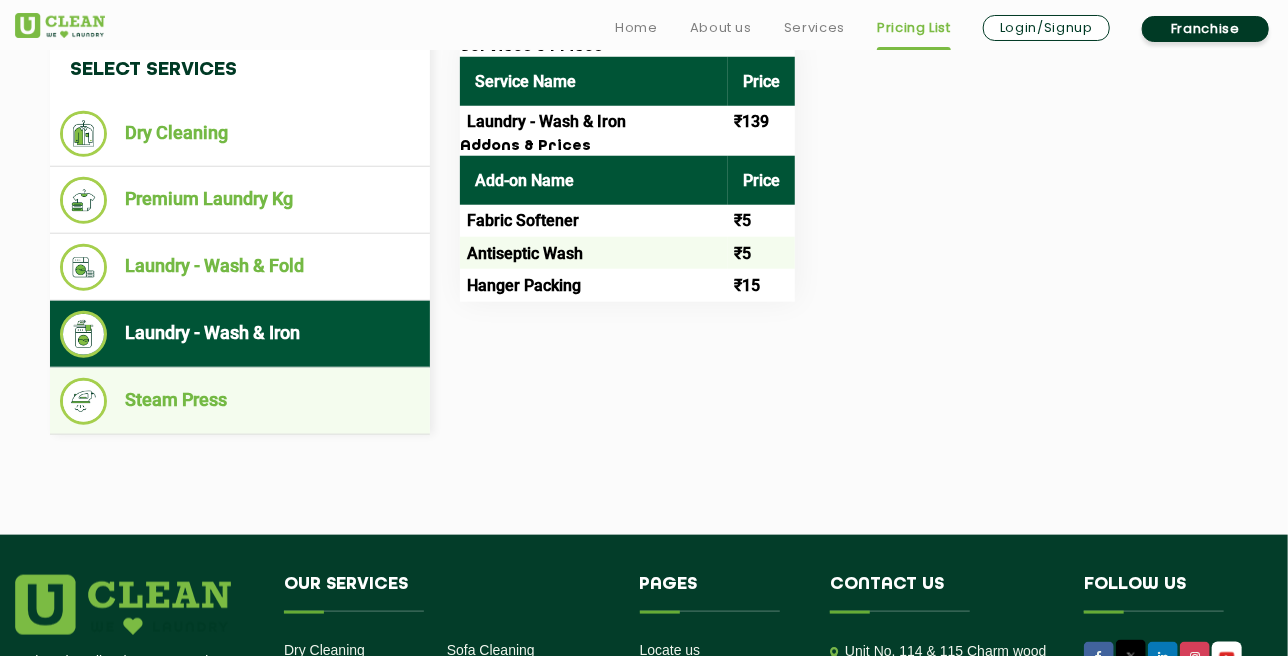 click on "Steam Press" at bounding box center [240, 401] 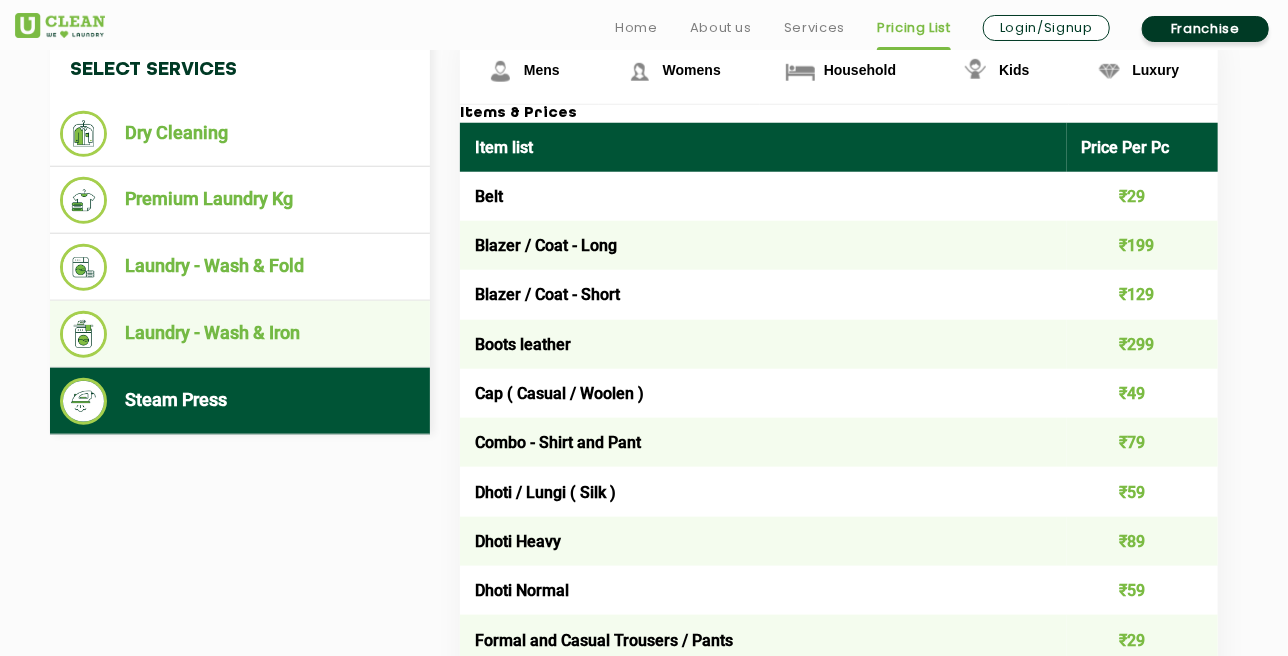 click on "Laundry - Wash & Iron" at bounding box center (240, 334) 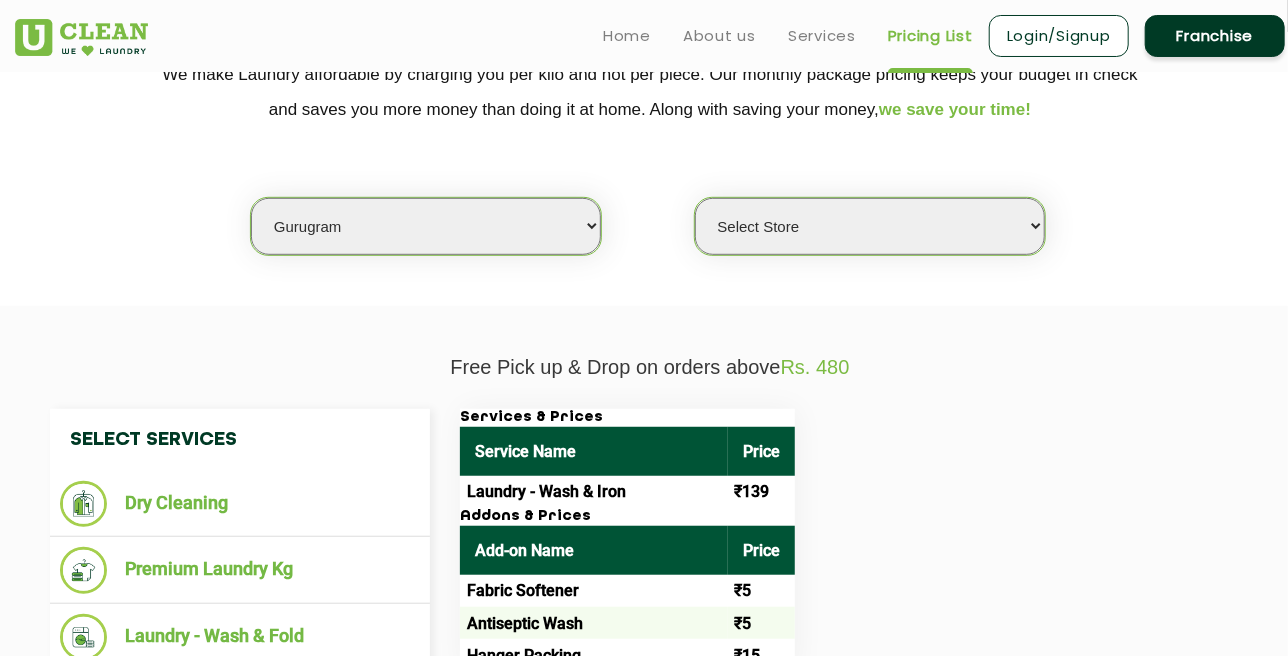 scroll, scrollTop: 400, scrollLeft: 0, axis: vertical 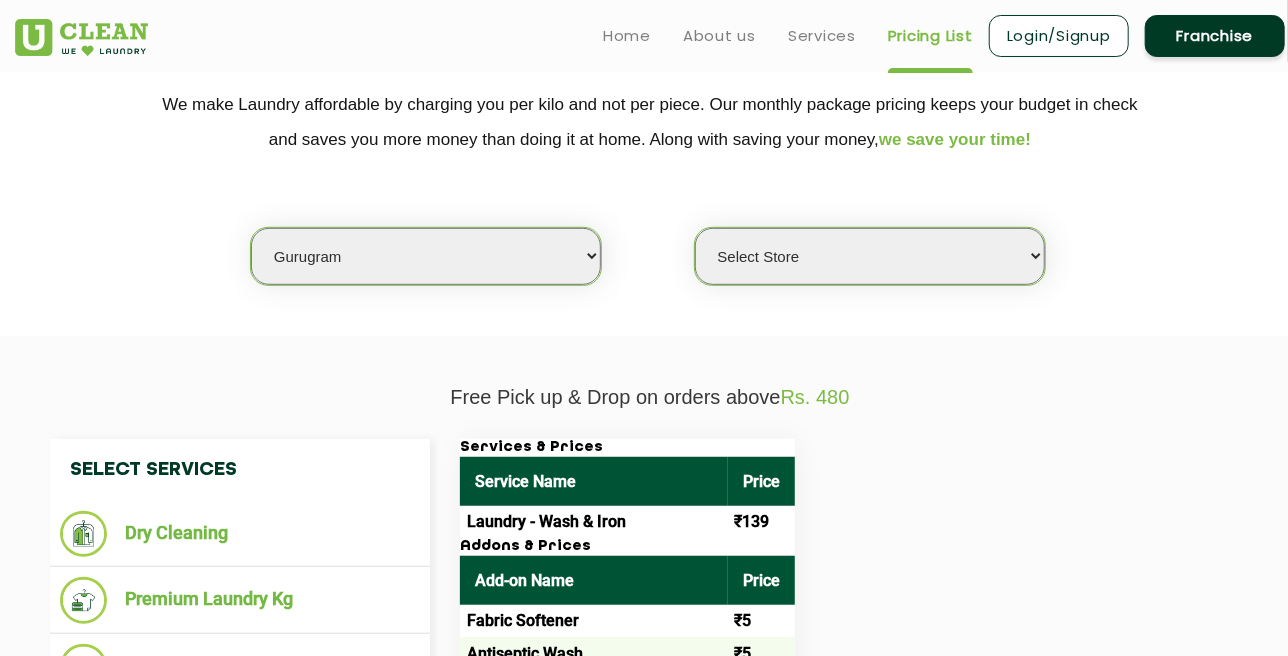 click on "Laundry - Wash & Iron" at bounding box center [594, 522] 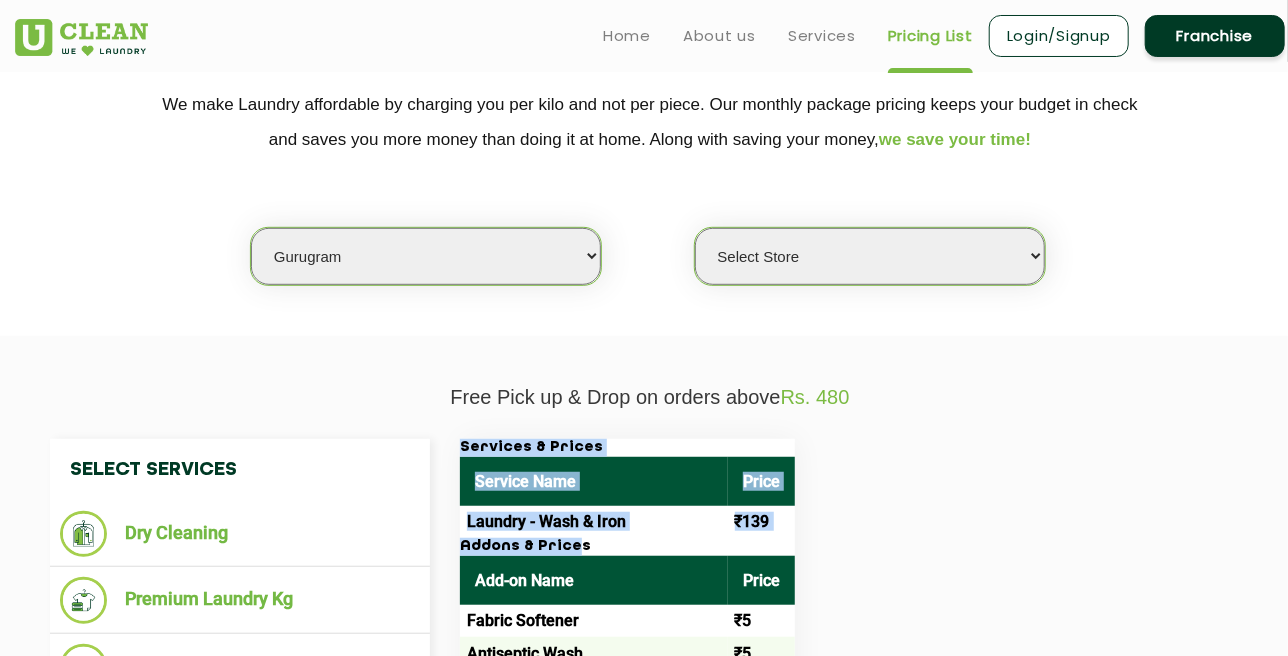 drag, startPoint x: 458, startPoint y: 541, endPoint x: 563, endPoint y: 544, distance: 105.04285 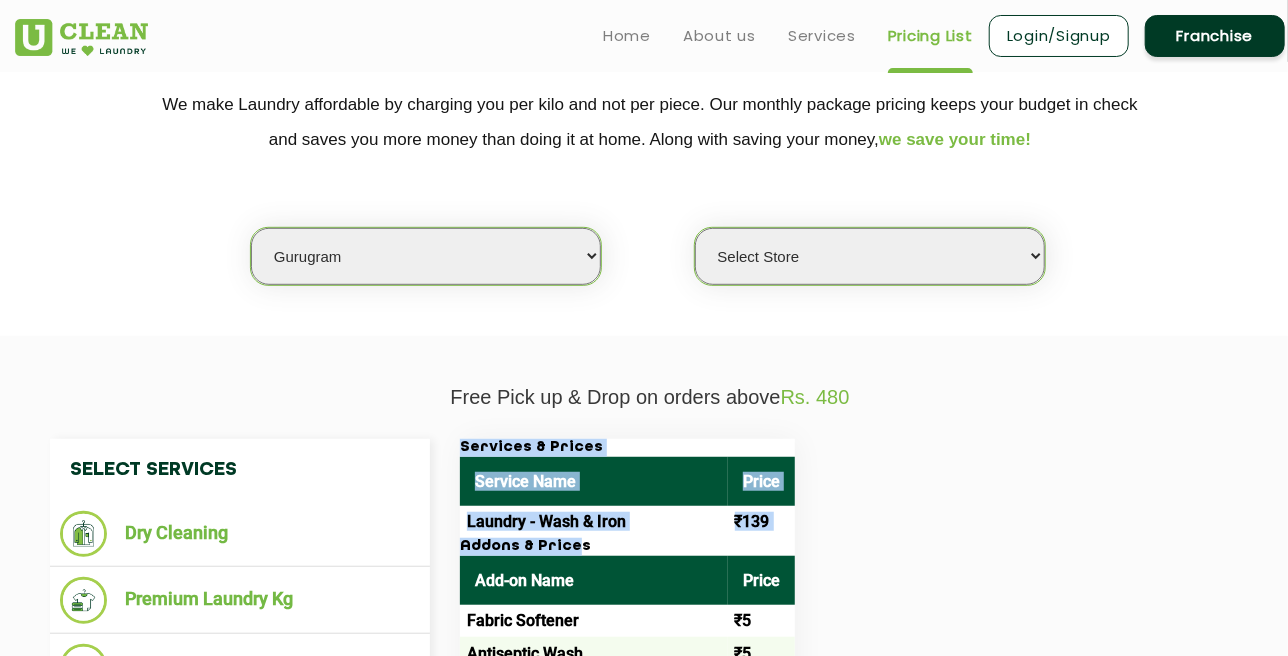click on "Laundry - Wash & Iron" at bounding box center [594, 522] 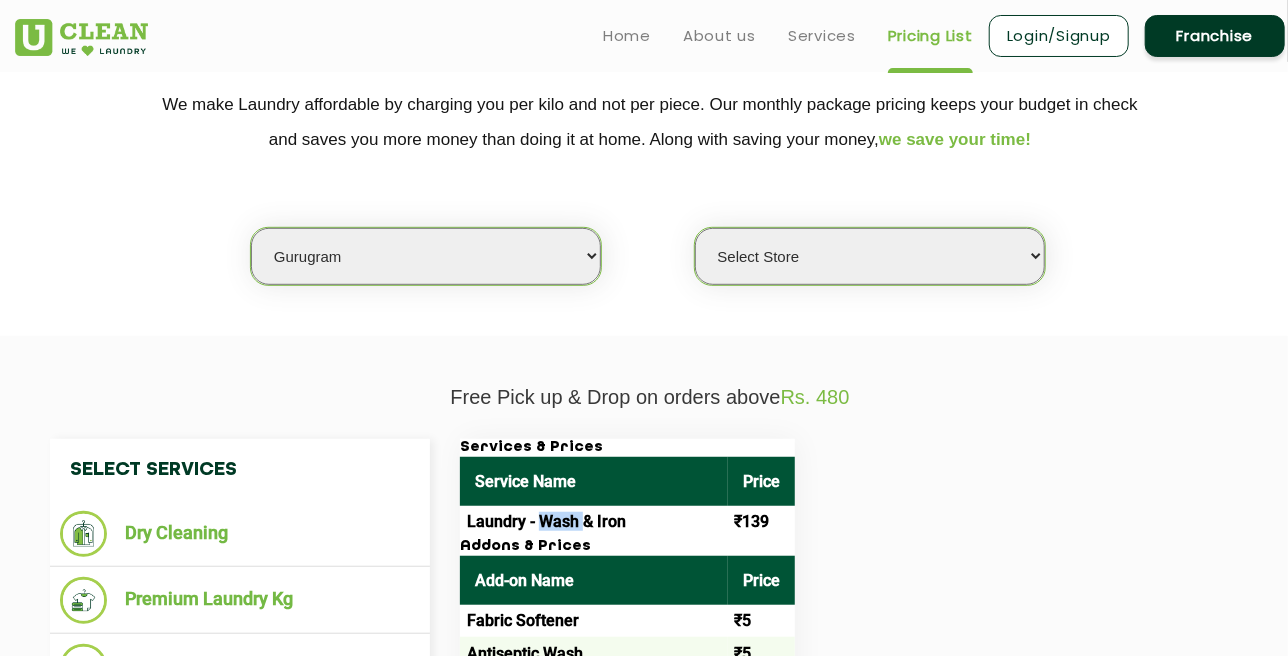 click on "Laundry - Wash & Iron" at bounding box center (594, 522) 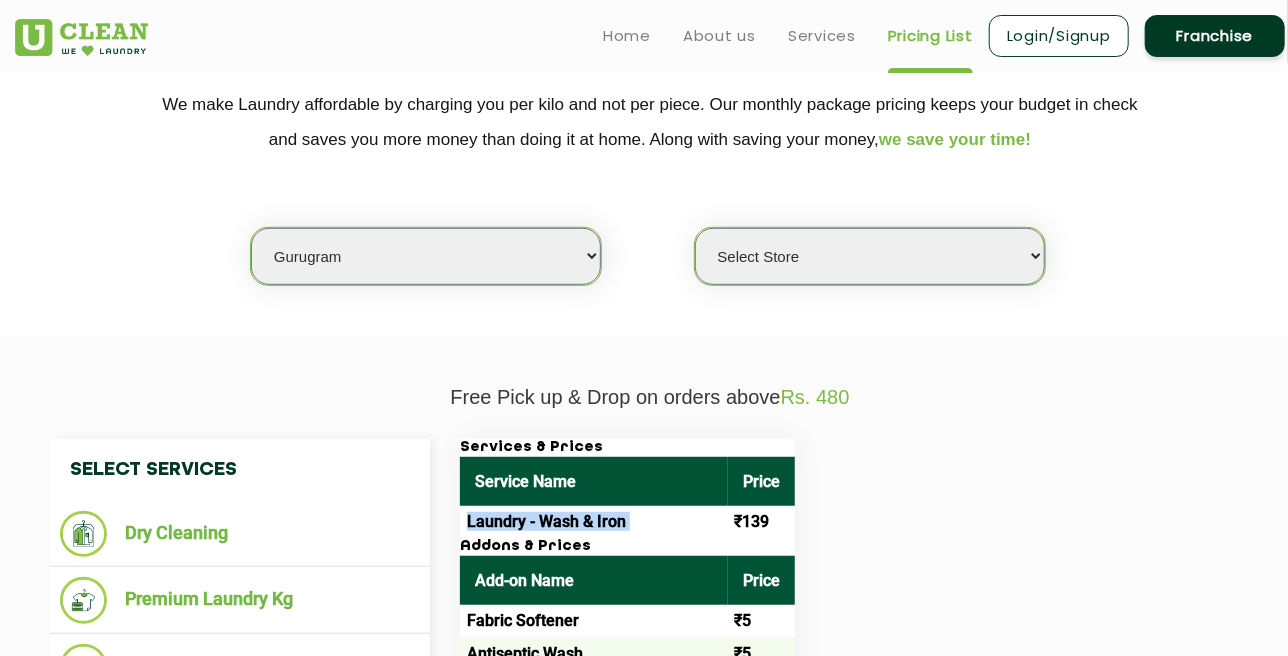 click on "Laundry - Wash & Iron" at bounding box center [594, 522] 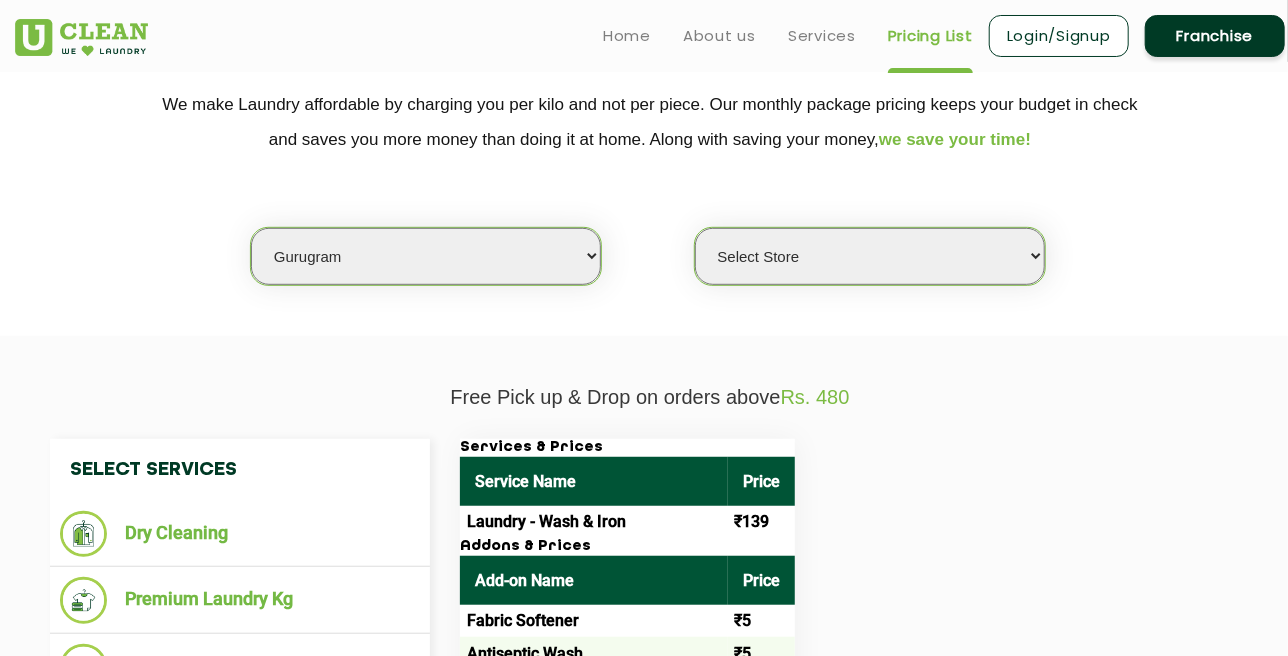 click on "Addons & Prices" at bounding box center (627, 547) 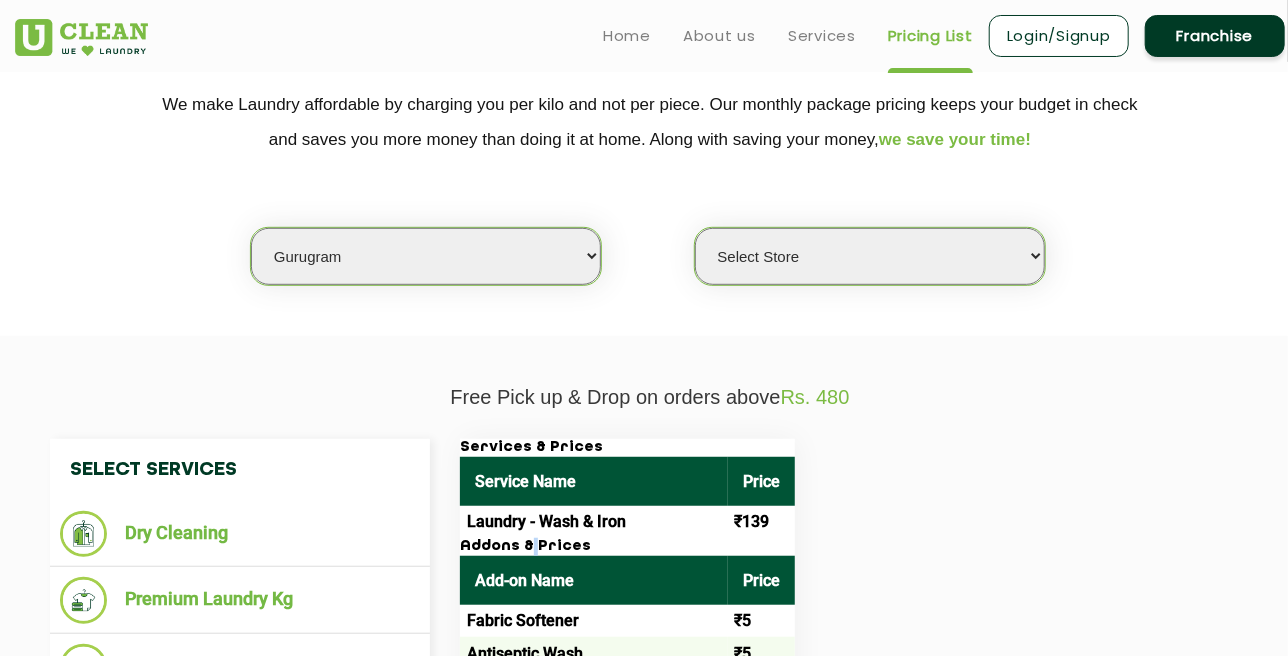 click on "Addons & Prices" at bounding box center (627, 547) 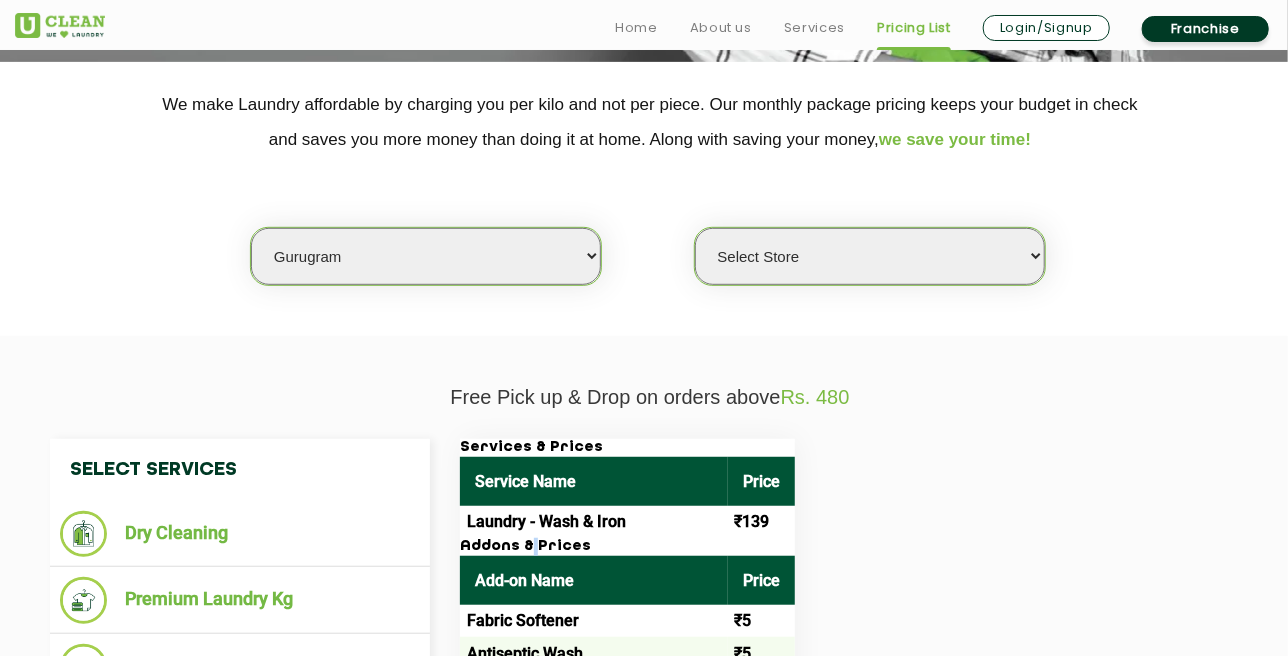 scroll, scrollTop: 600, scrollLeft: 0, axis: vertical 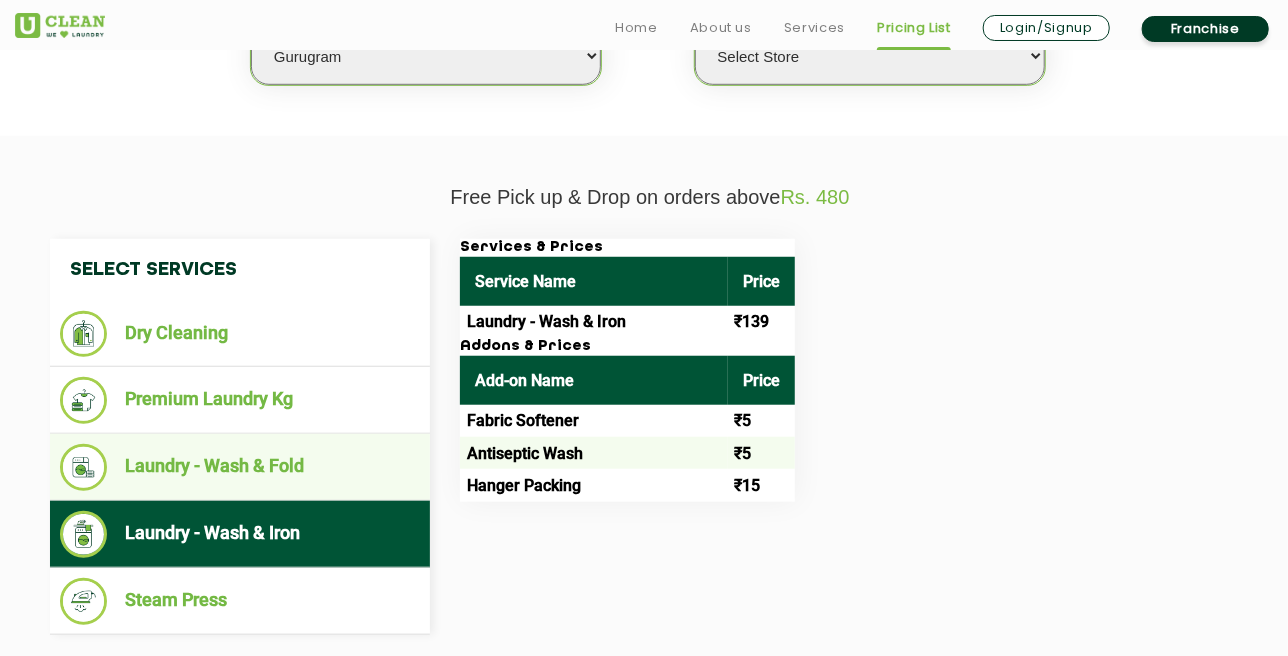 click on "Laundry - Wash & Fold" at bounding box center (240, 467) 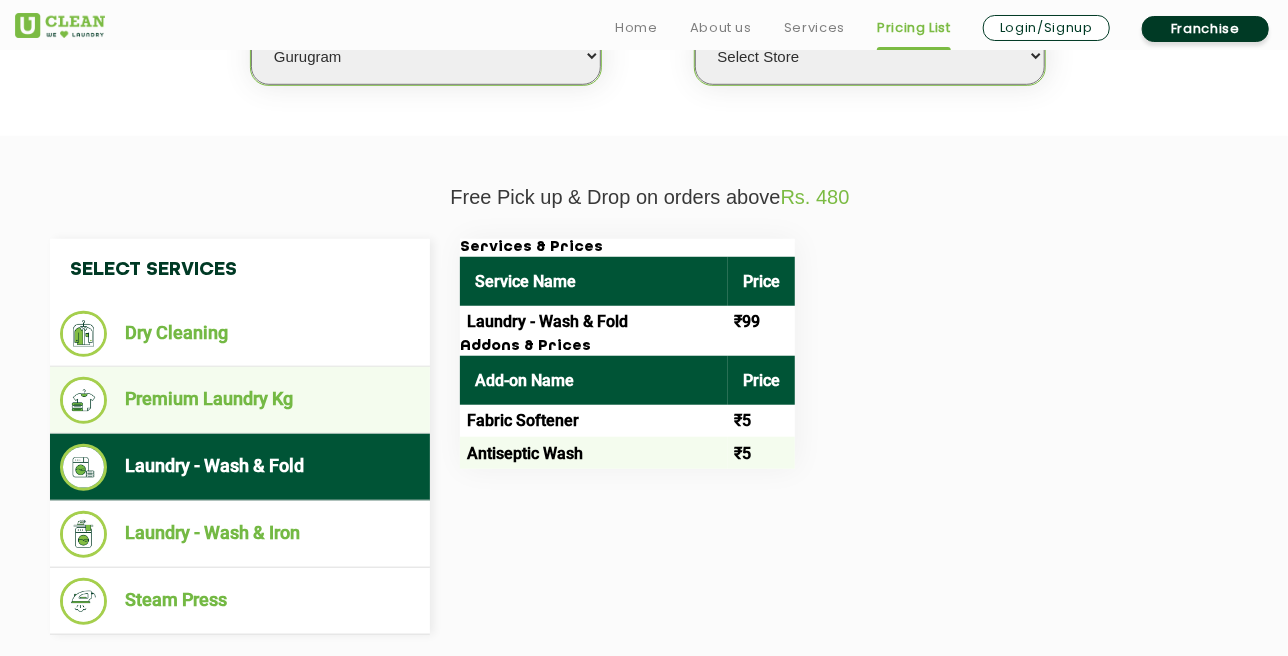 click on "Premium Laundry Kg" at bounding box center [240, 400] 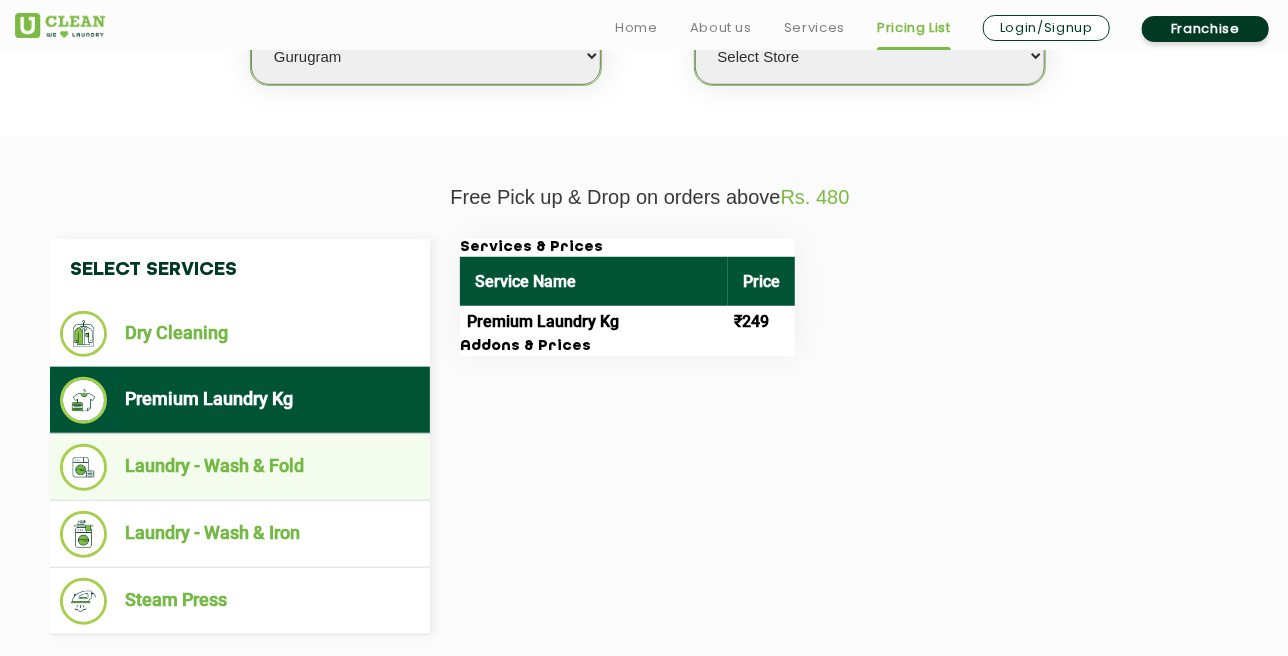click on "Laundry - Wash & Fold" at bounding box center (240, 467) 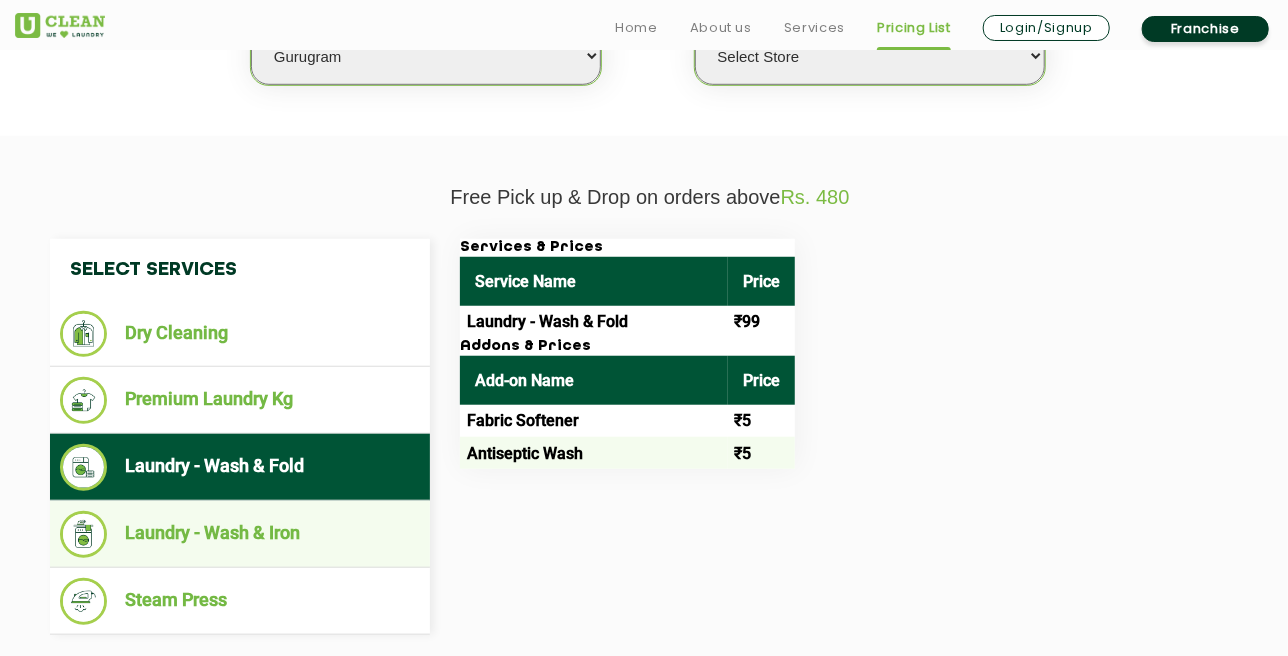 click on "Laundry - Wash & Iron" at bounding box center [240, 534] 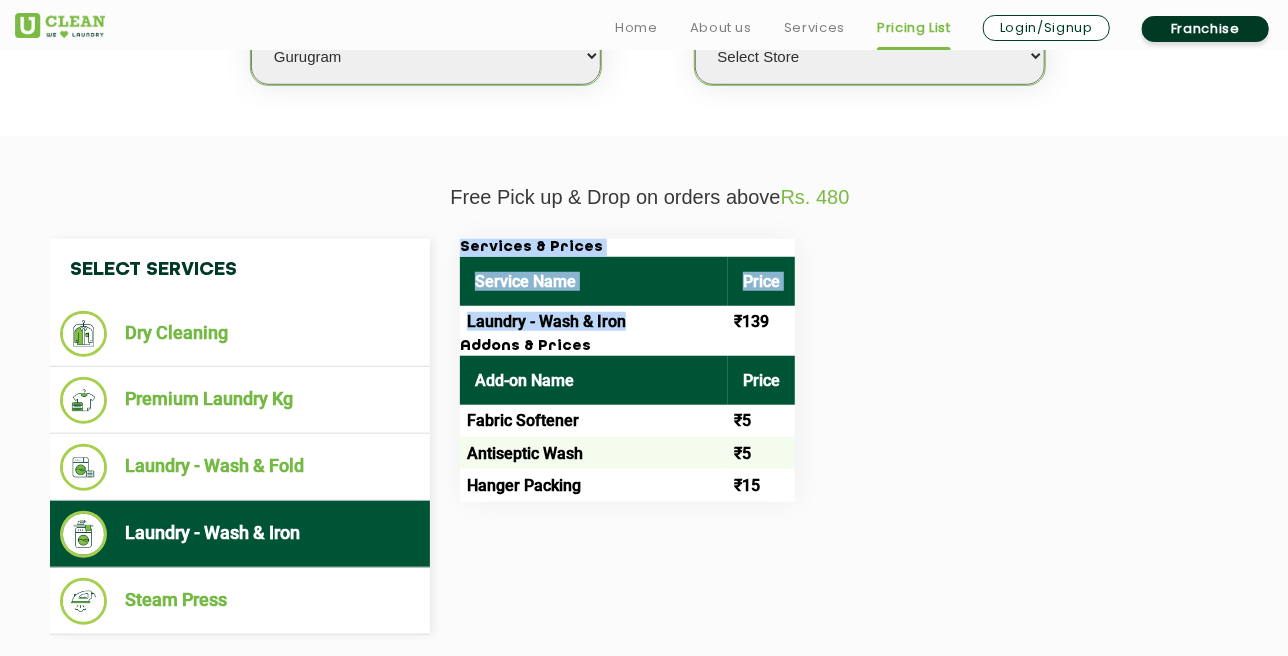 drag, startPoint x: 739, startPoint y: 321, endPoint x: 796, endPoint y: 322, distance: 57.00877 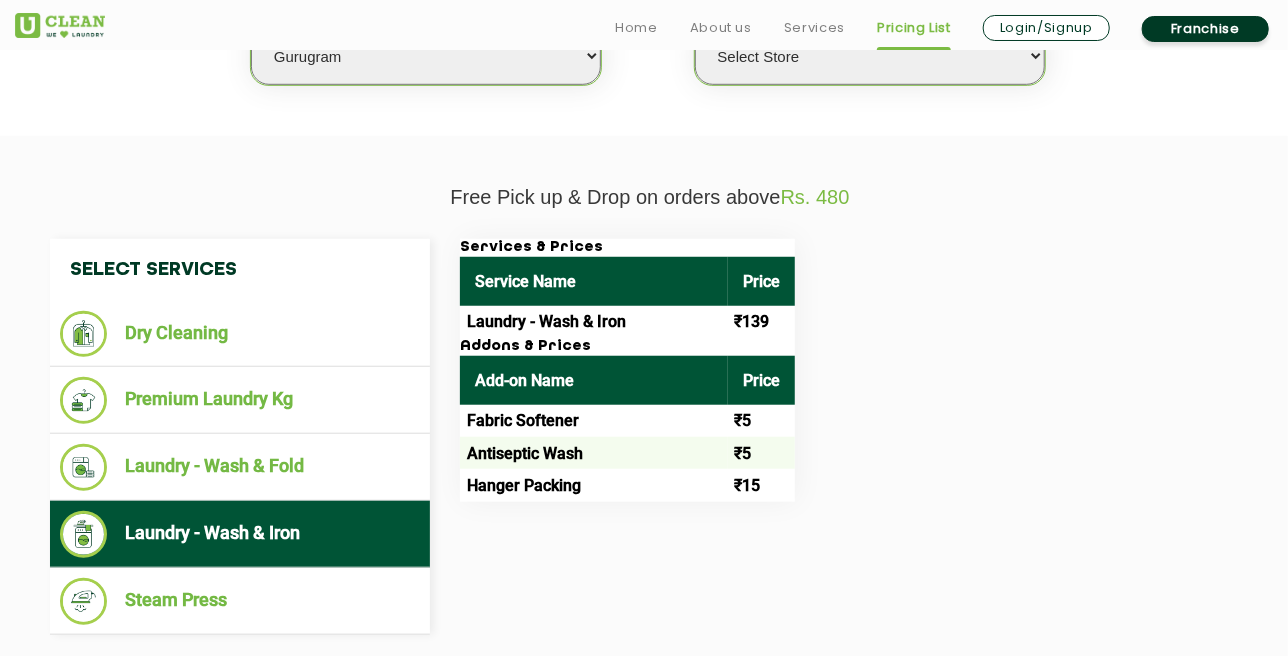 click on "Add-on Name" at bounding box center [594, 380] 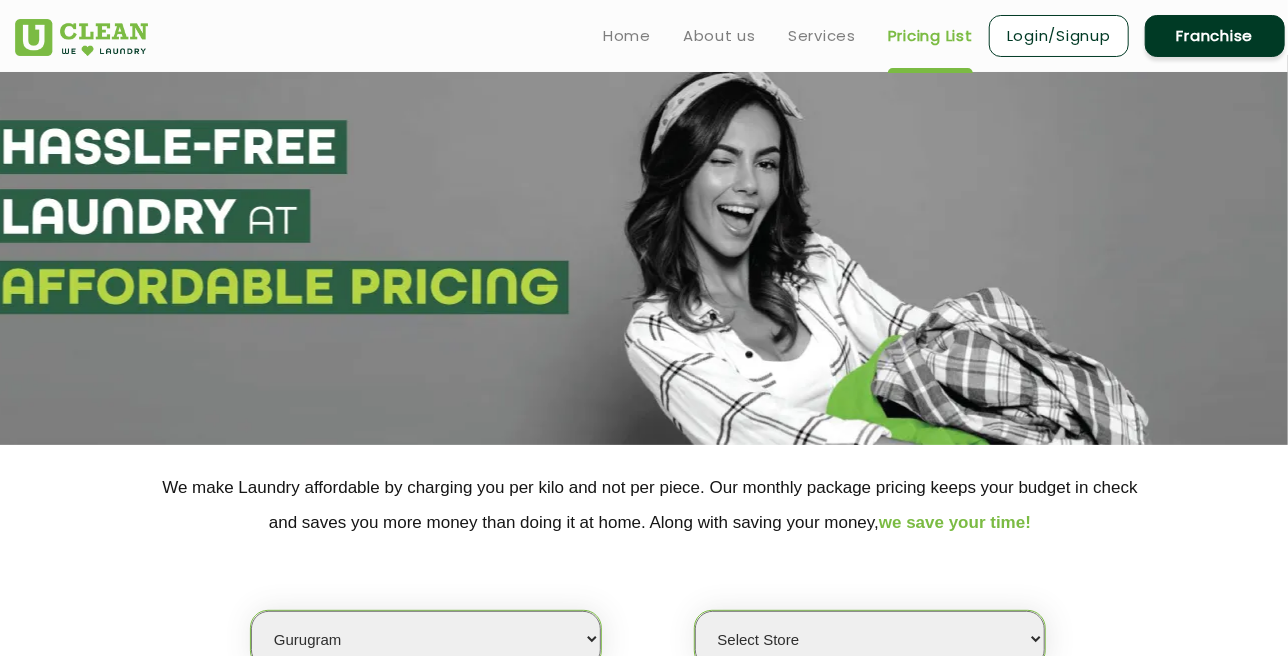 scroll, scrollTop: 0, scrollLeft: 0, axis: both 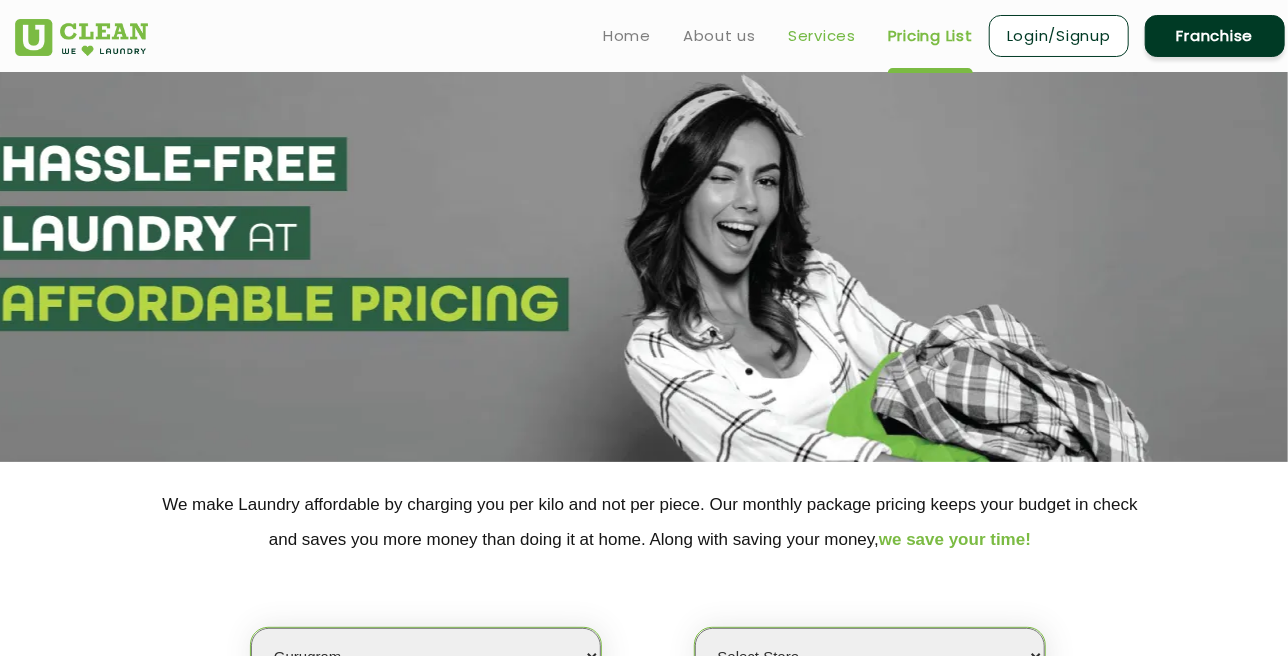 click on "Services" at bounding box center (822, 36) 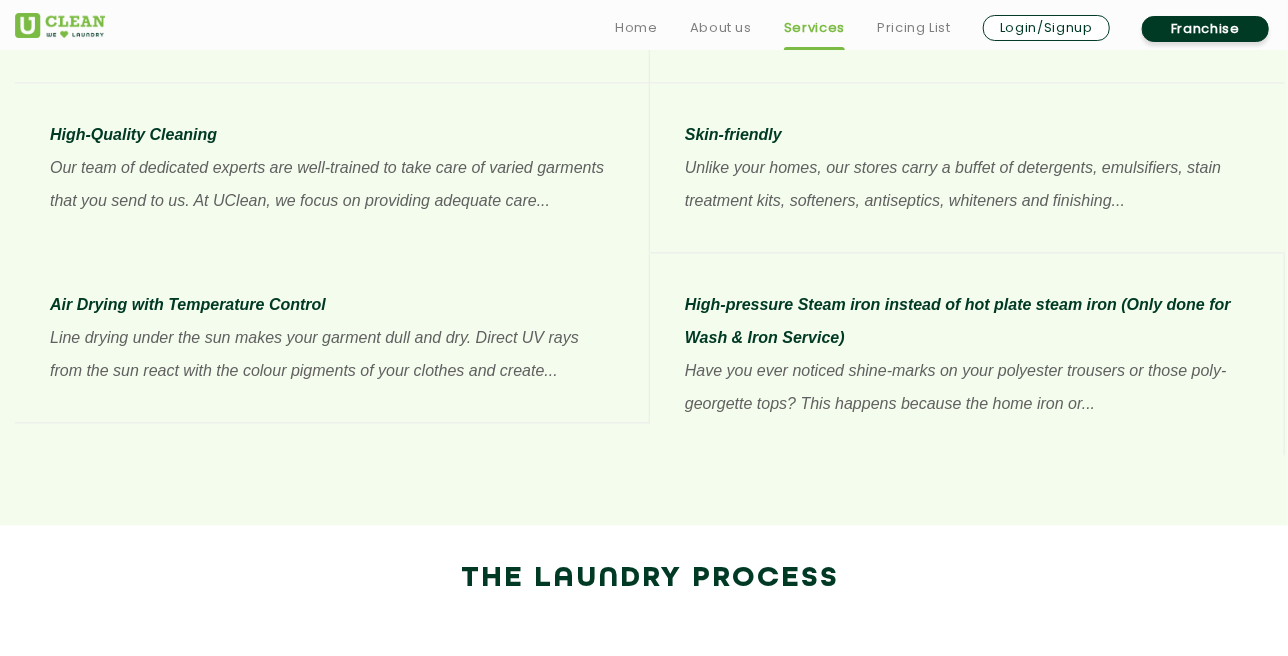 scroll, scrollTop: 1800, scrollLeft: 0, axis: vertical 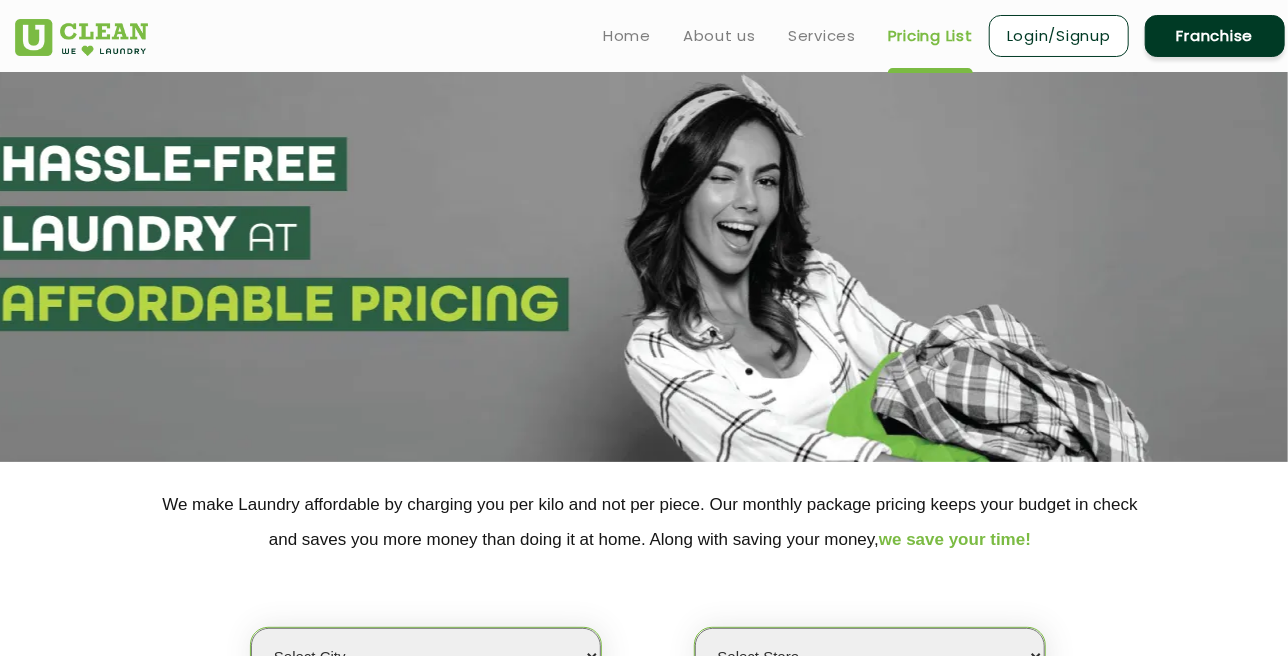 select on "0" 